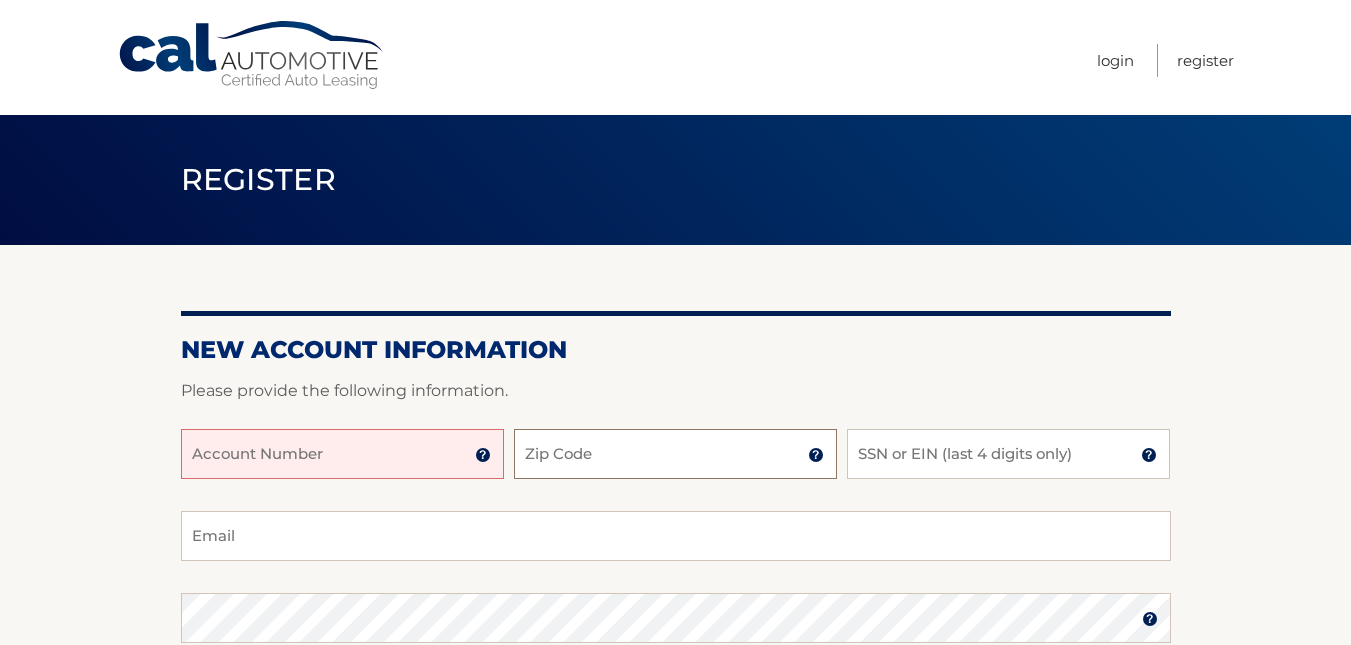 scroll, scrollTop: 0, scrollLeft: 0, axis: both 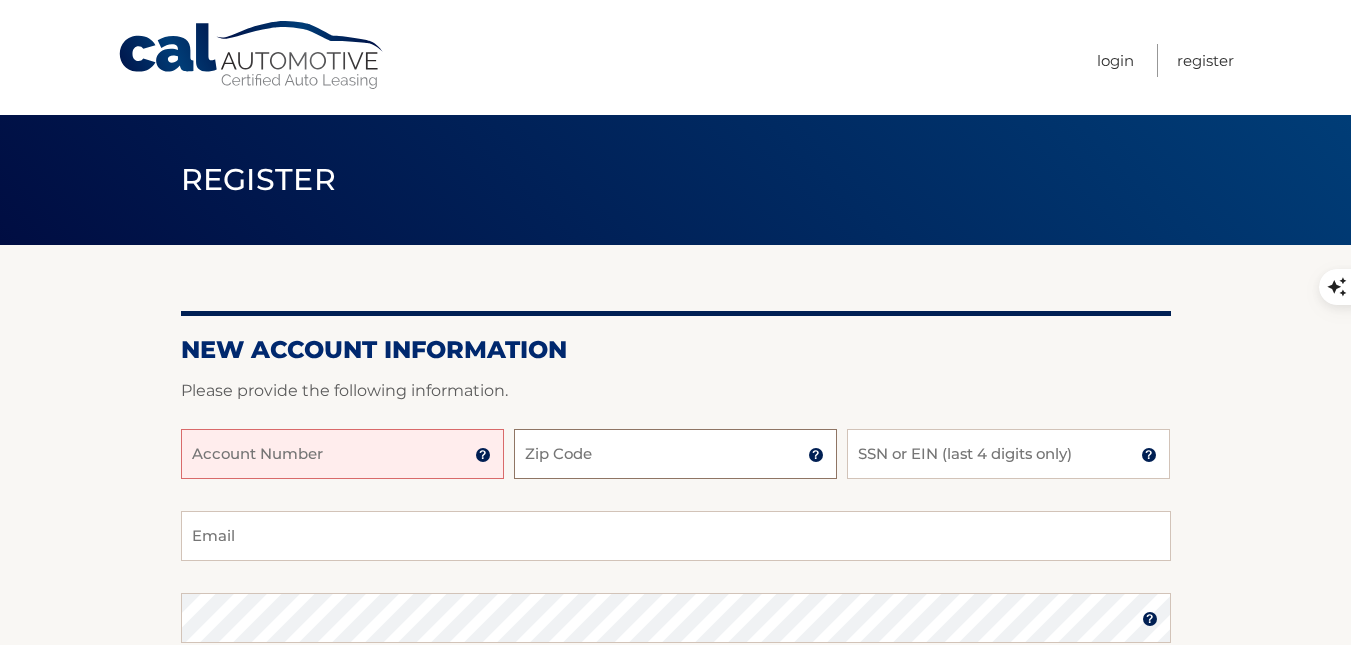 type on "33449" 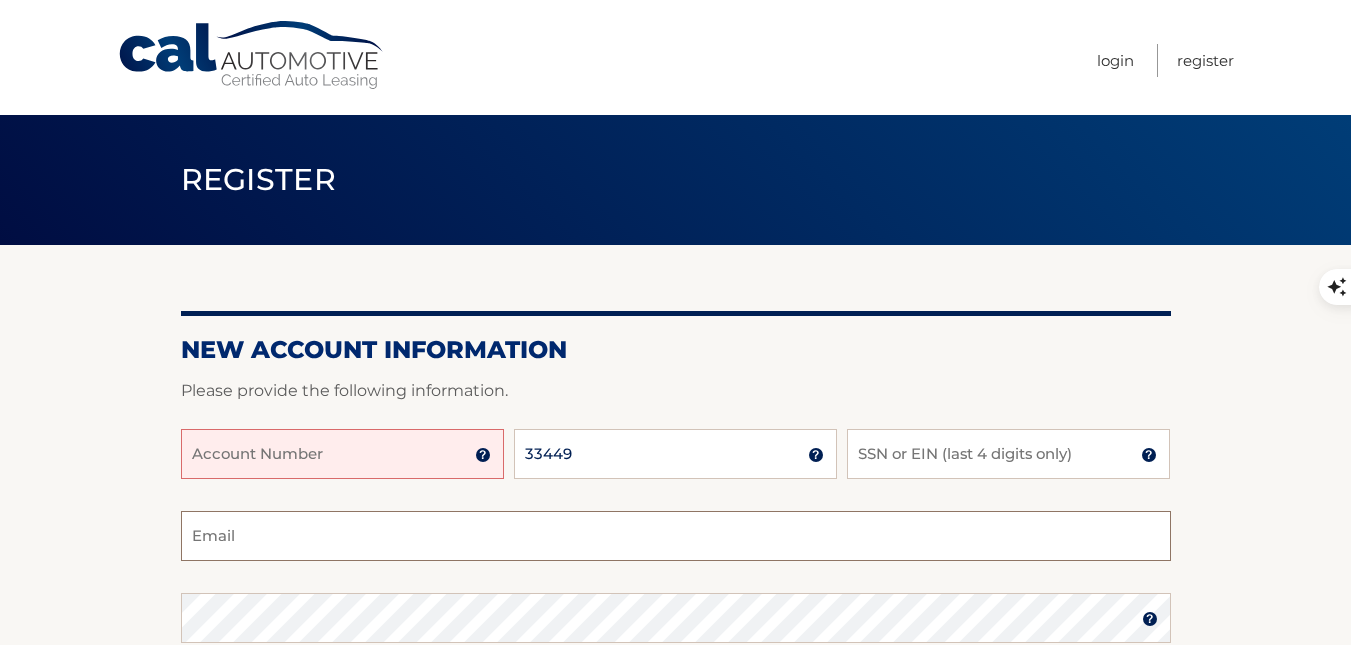 type on "[EMAIL]" 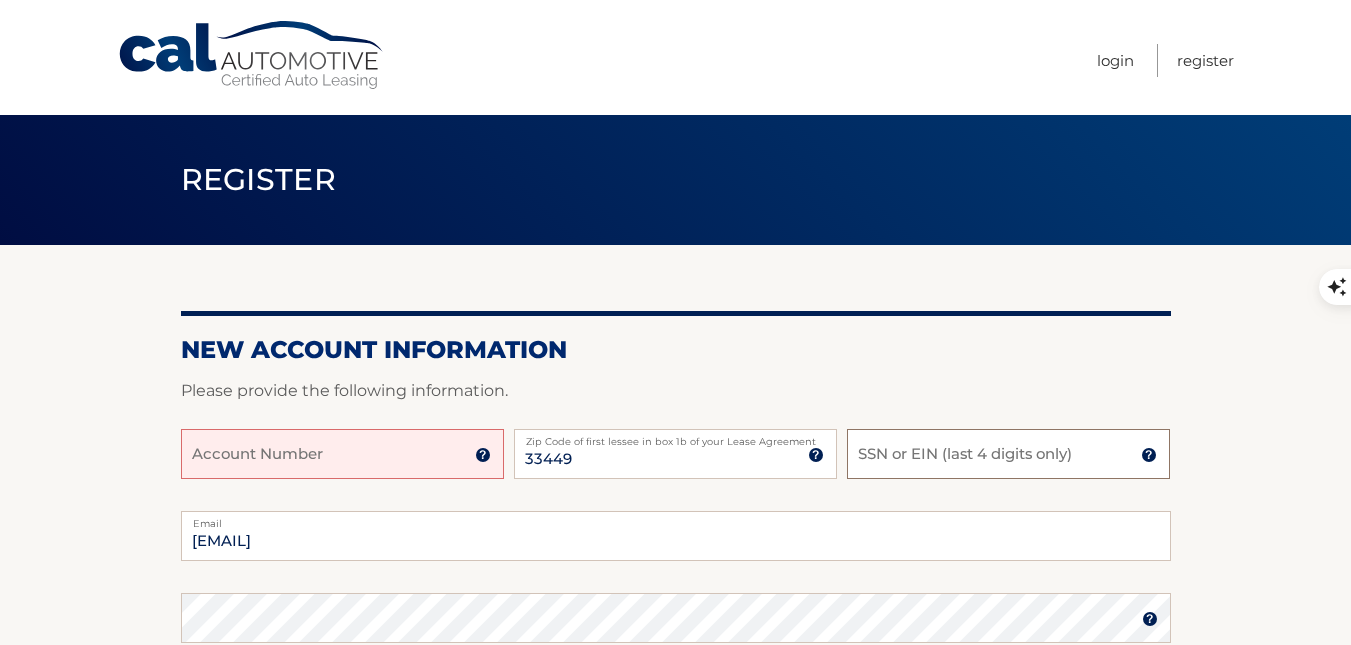 click on "SSN or EIN (last 4 digits only)" at bounding box center (1008, 454) 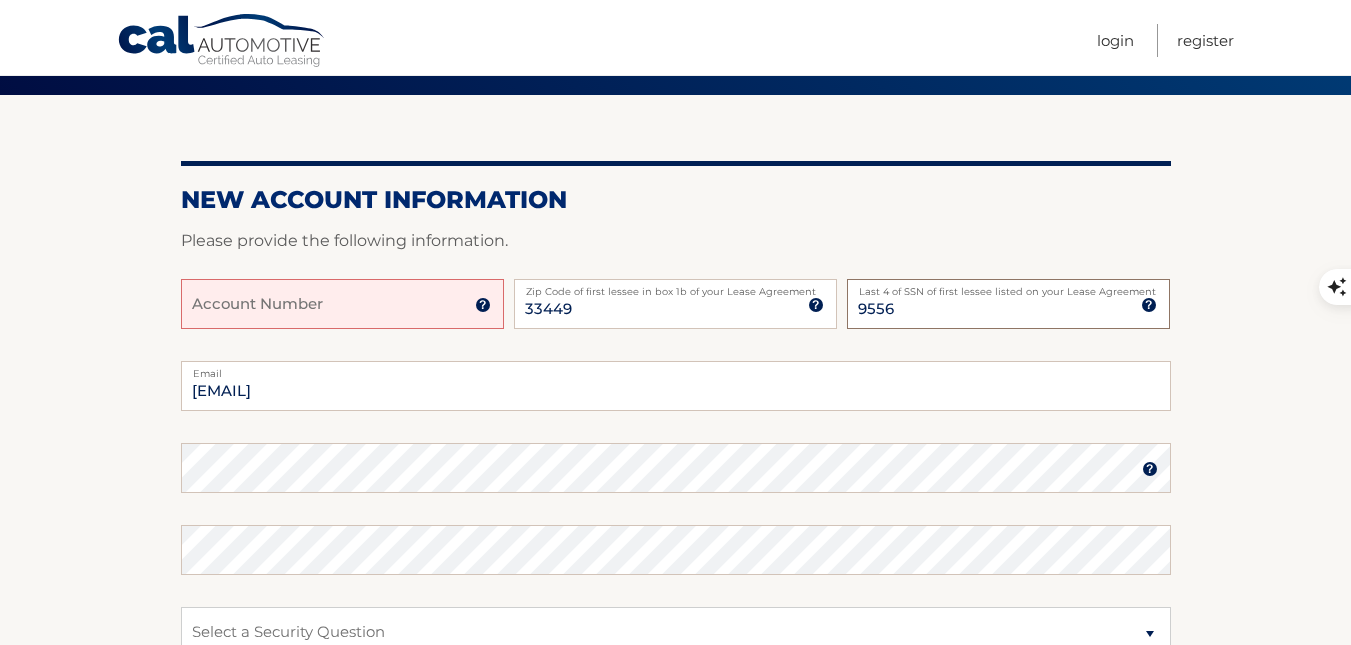 scroll, scrollTop: 200, scrollLeft: 0, axis: vertical 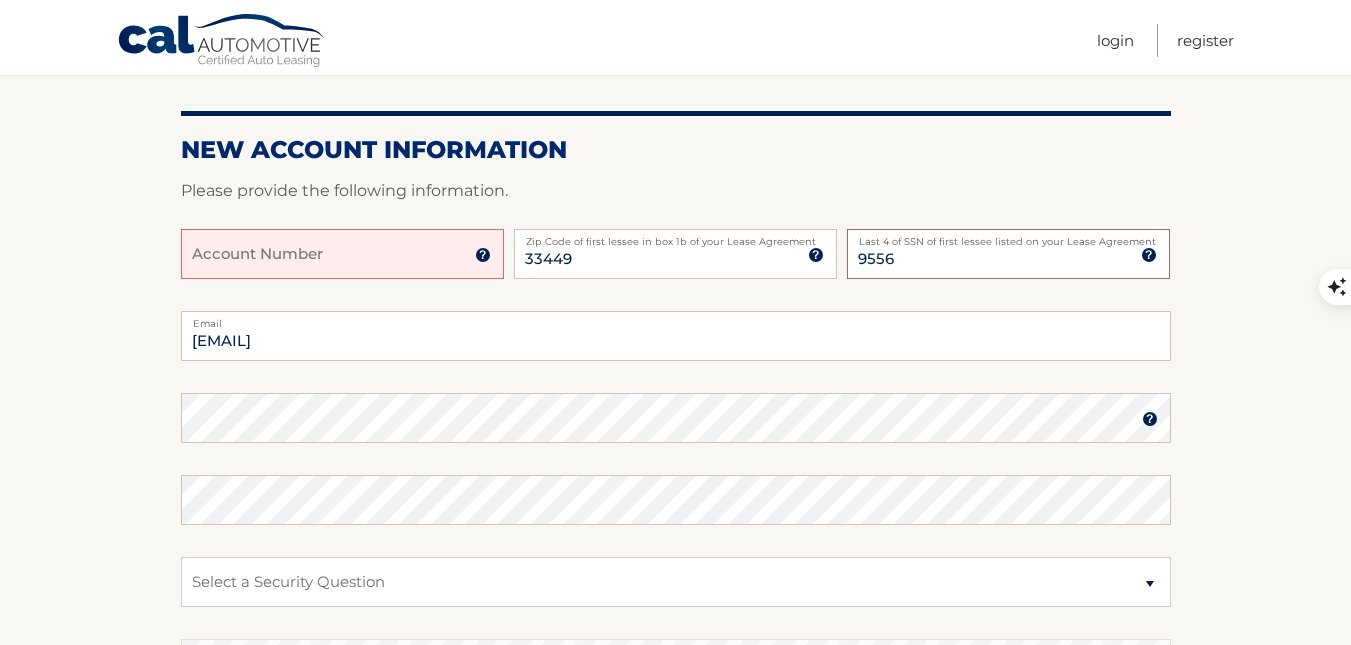 type on "9556" 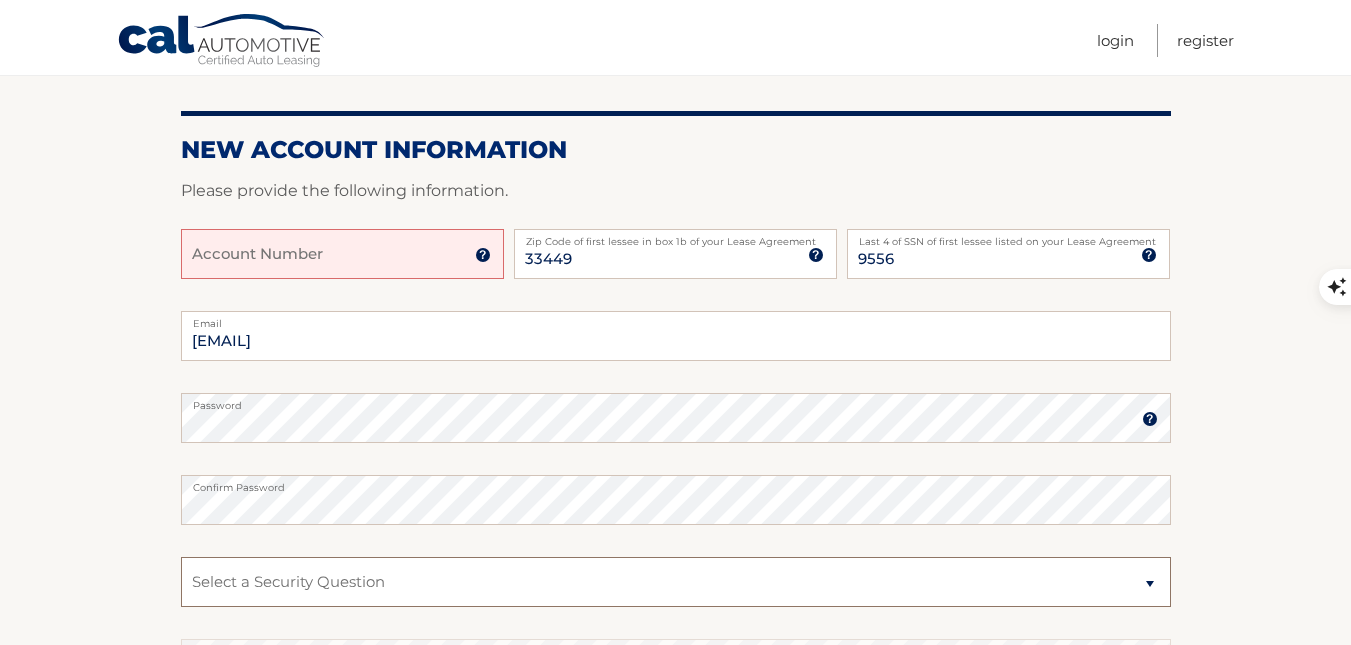 click on "Select a Security Question
What was the name of your elementary school?
What is your mother’s maiden name?
What street did you live on in the third grade?
In what city or town was your first job?
What was your childhood phone number including area code? (e.g., 000-000-0000)" at bounding box center (676, 582) 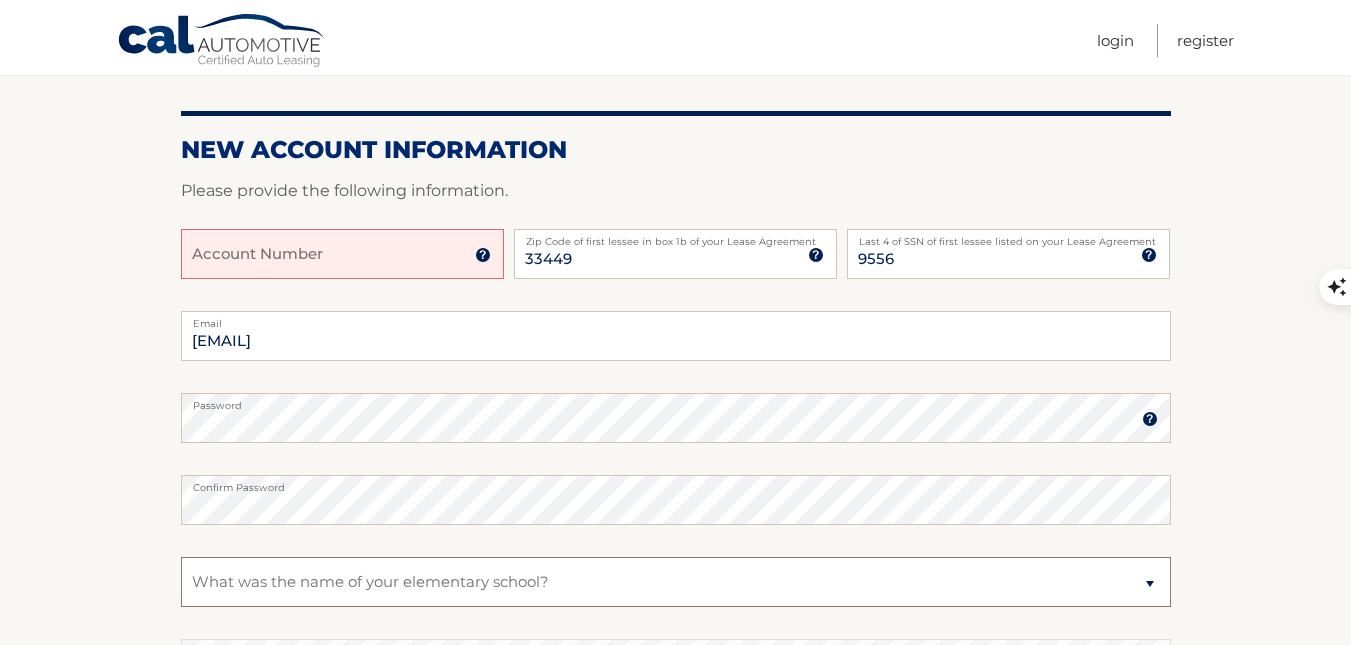 click on "Select a Security Question
What was the name of your elementary school?
What is your mother’s maiden name?
What street did you live on in the third grade?
In what city or town was your first job?
What was your childhood phone number including area code? (e.g., 000-000-0000)" at bounding box center [676, 582] 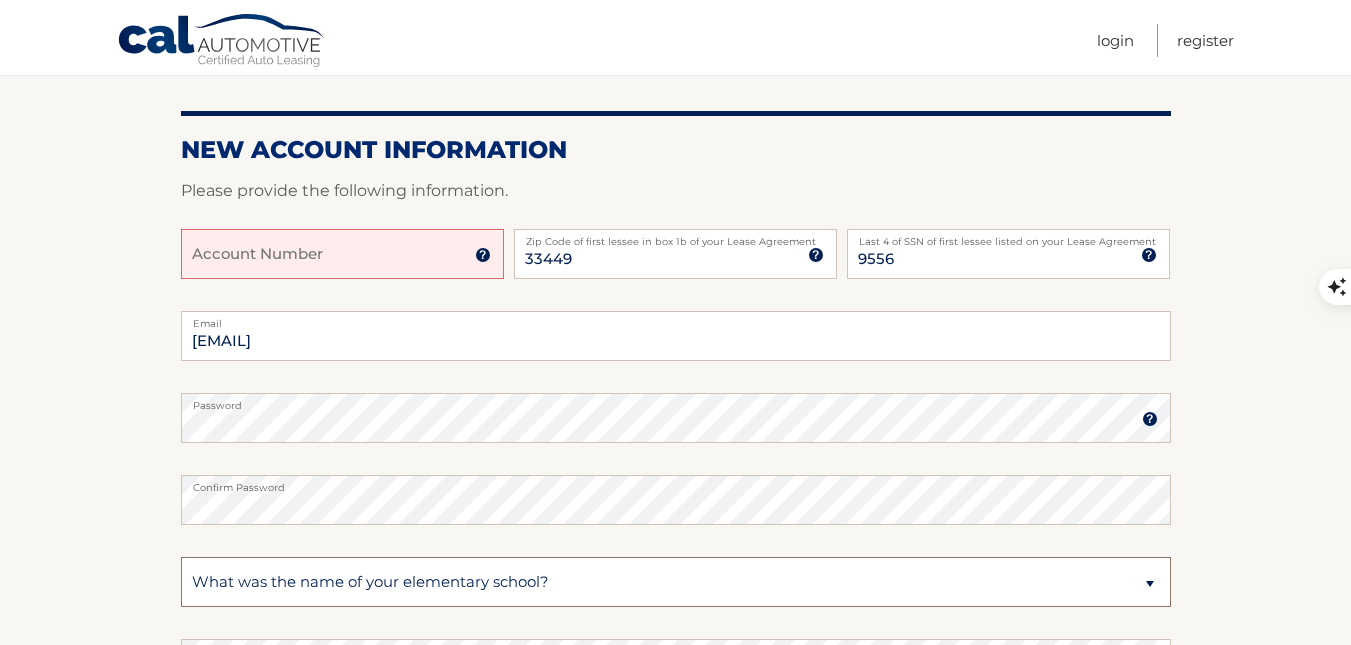 click on "Select a Security Question
What was the name of your elementary school?
What is your mother’s maiden name?
What street did you live on in the third grade?
In what city or town was your first job?
What was your childhood phone number including area code? (e.g., 000-000-0000)" at bounding box center [676, 582] 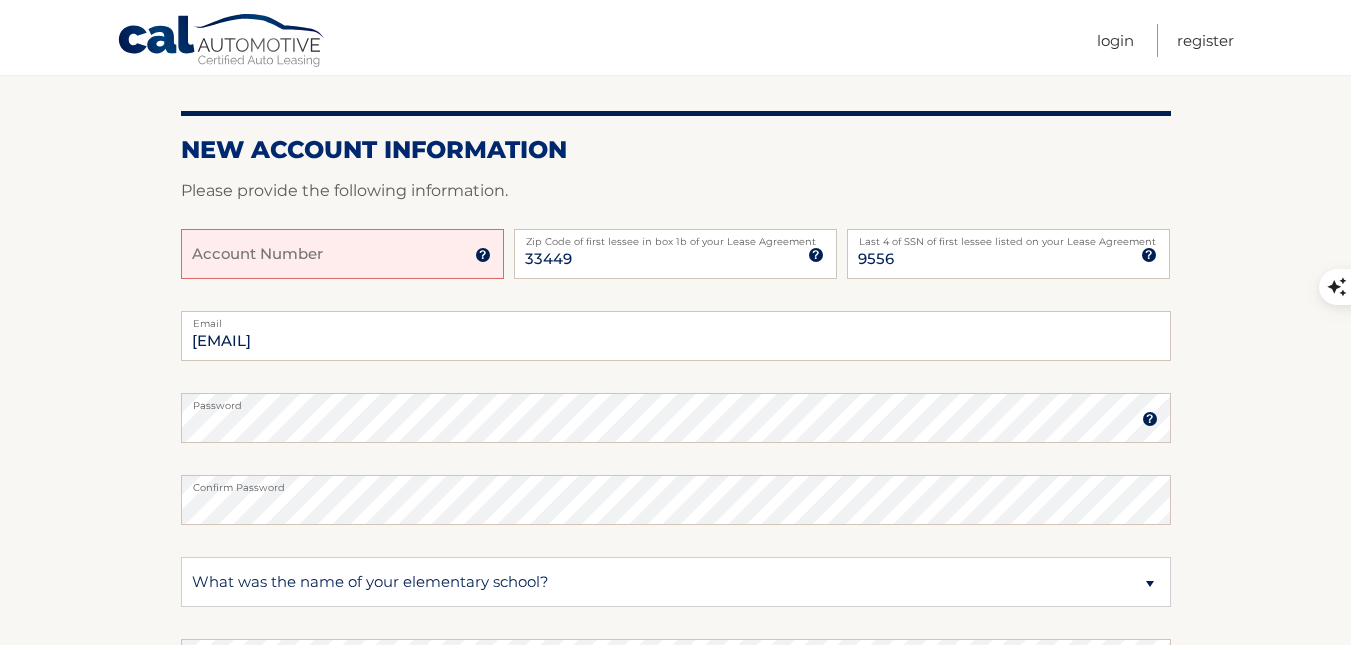 click on "New Account Information
Please provide the following information.
Account Number
11 digit account number provided on your coupon book or Welcome Letter
33449
Zip Code of first lessee in box 1b of your Lease Agreement
Zip Code of first lessee in box 1b of your Lease Agreement
9556
Last 4 of SSN of first lessee listed on your Lease Agreement
Last 4 of SSN of first lessee listed on your Lease Agreement
mkirshteyn@live.com
Email" at bounding box center (675, 435) 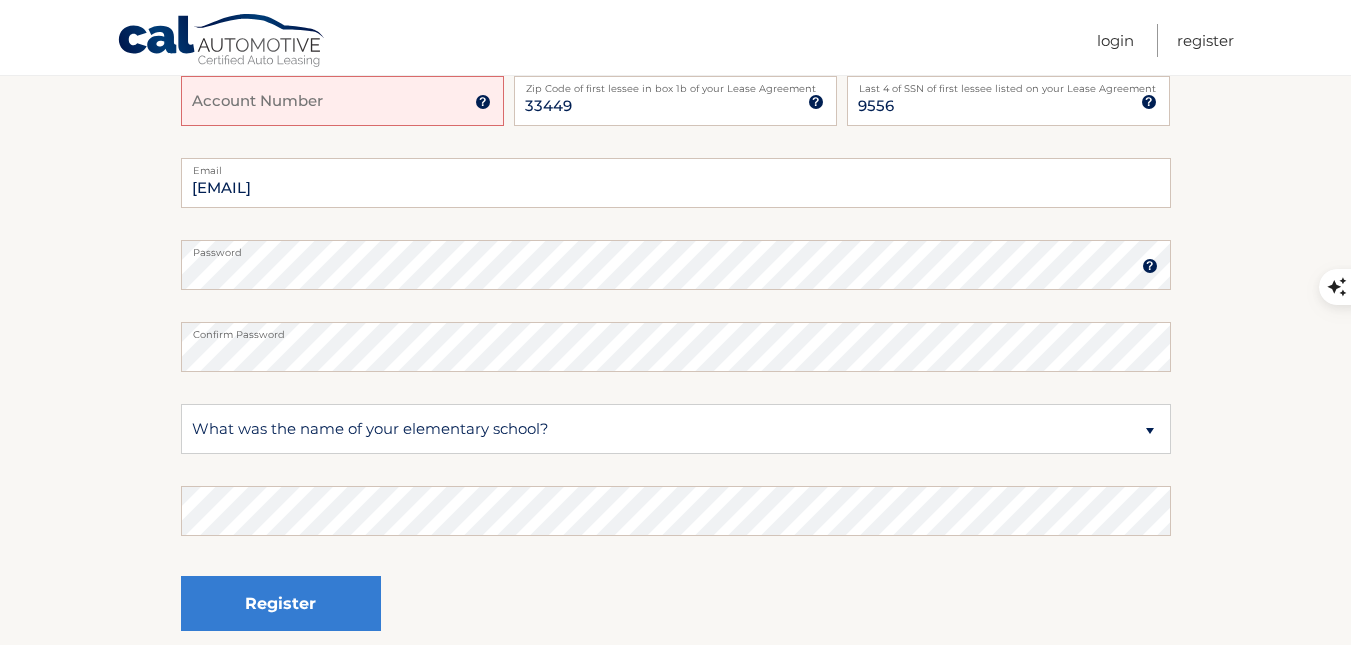 scroll, scrollTop: 400, scrollLeft: 0, axis: vertical 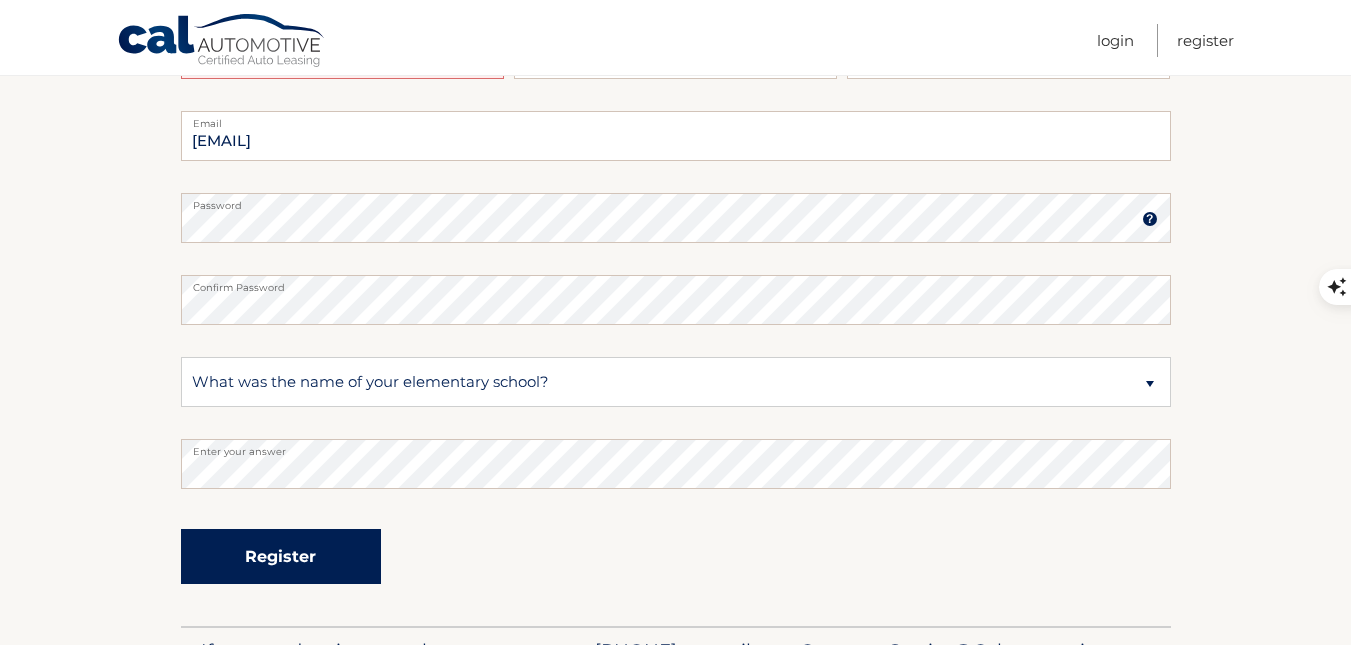 click on "Register" at bounding box center [281, 556] 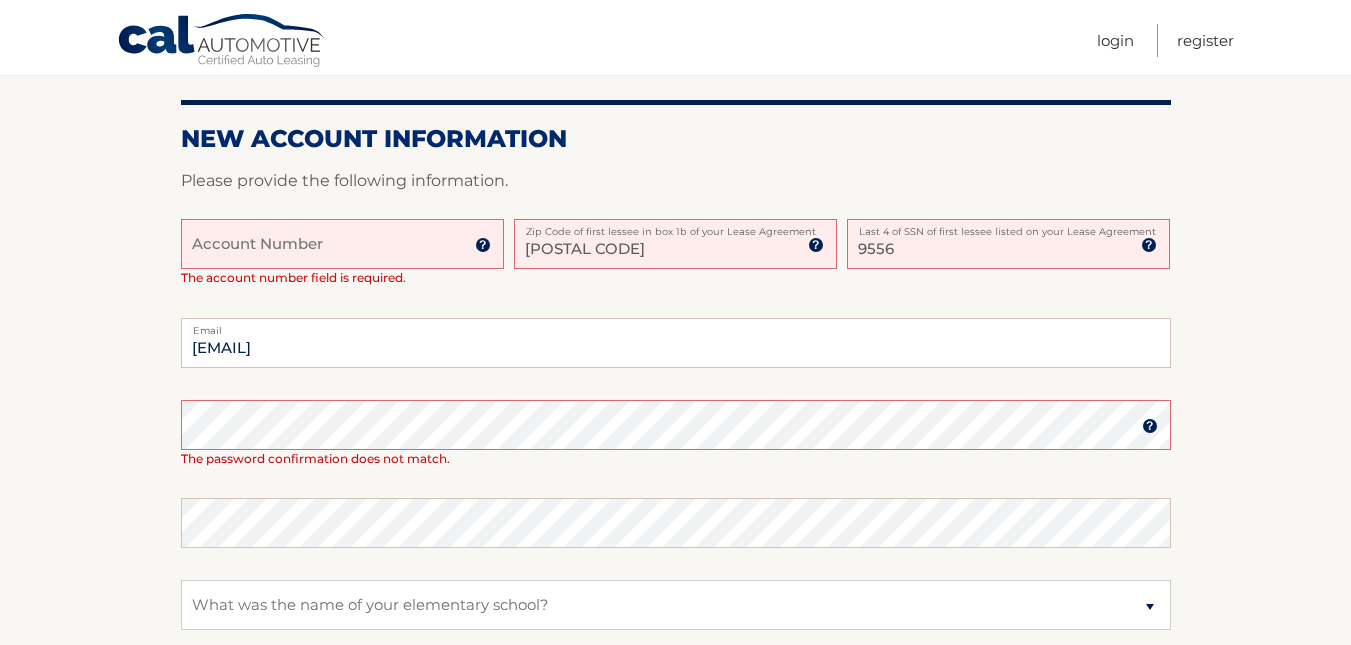 scroll, scrollTop: 500, scrollLeft: 0, axis: vertical 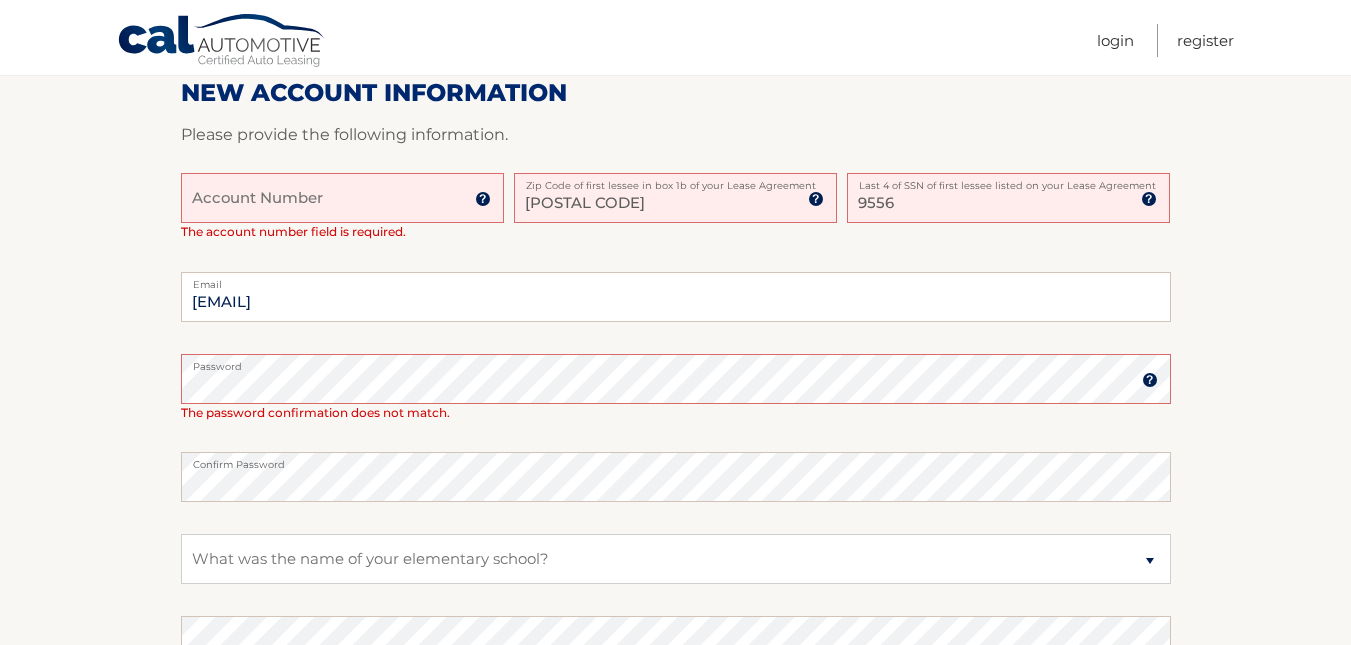 click on "Account Number" at bounding box center (342, 198) 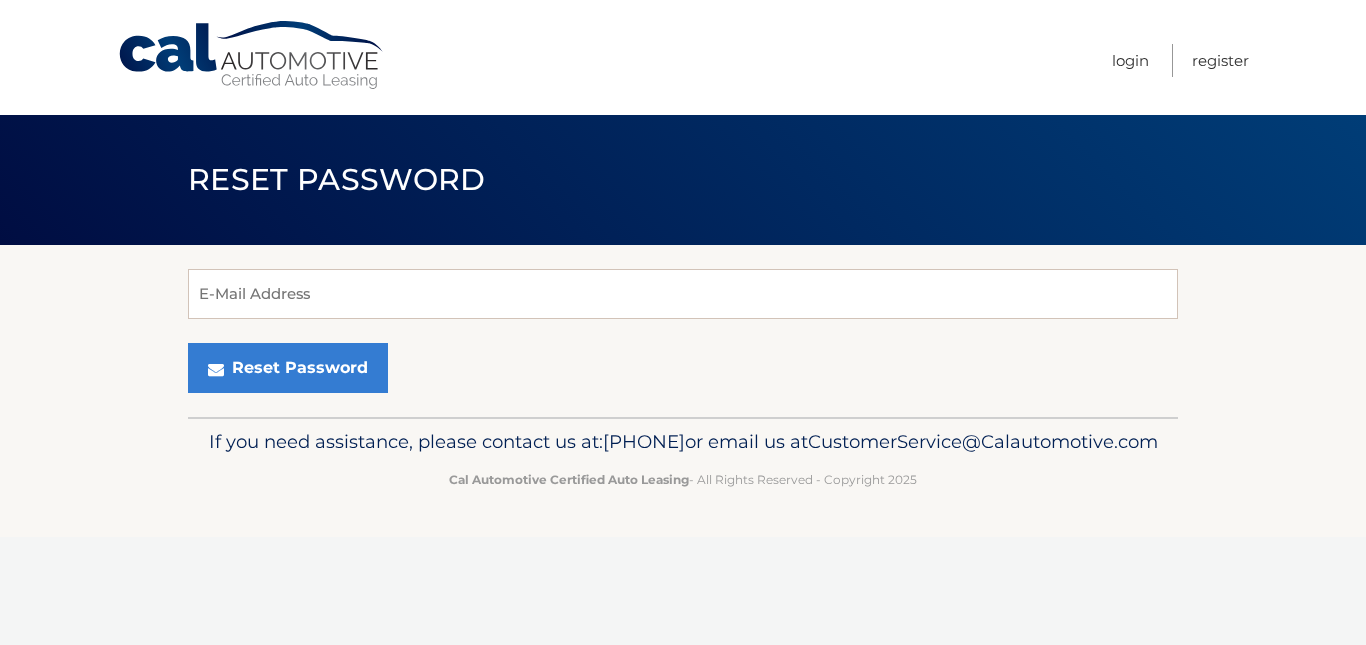 scroll, scrollTop: 0, scrollLeft: 0, axis: both 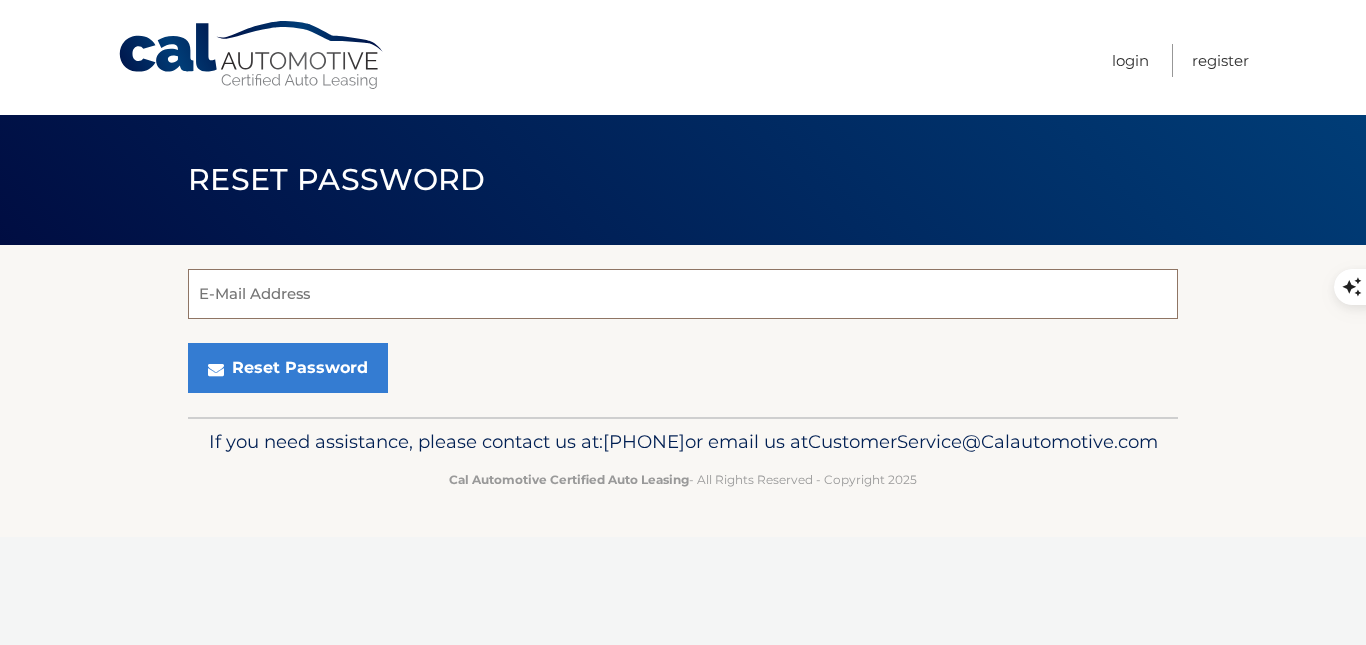 click on "E-Mail Address" at bounding box center [683, 294] 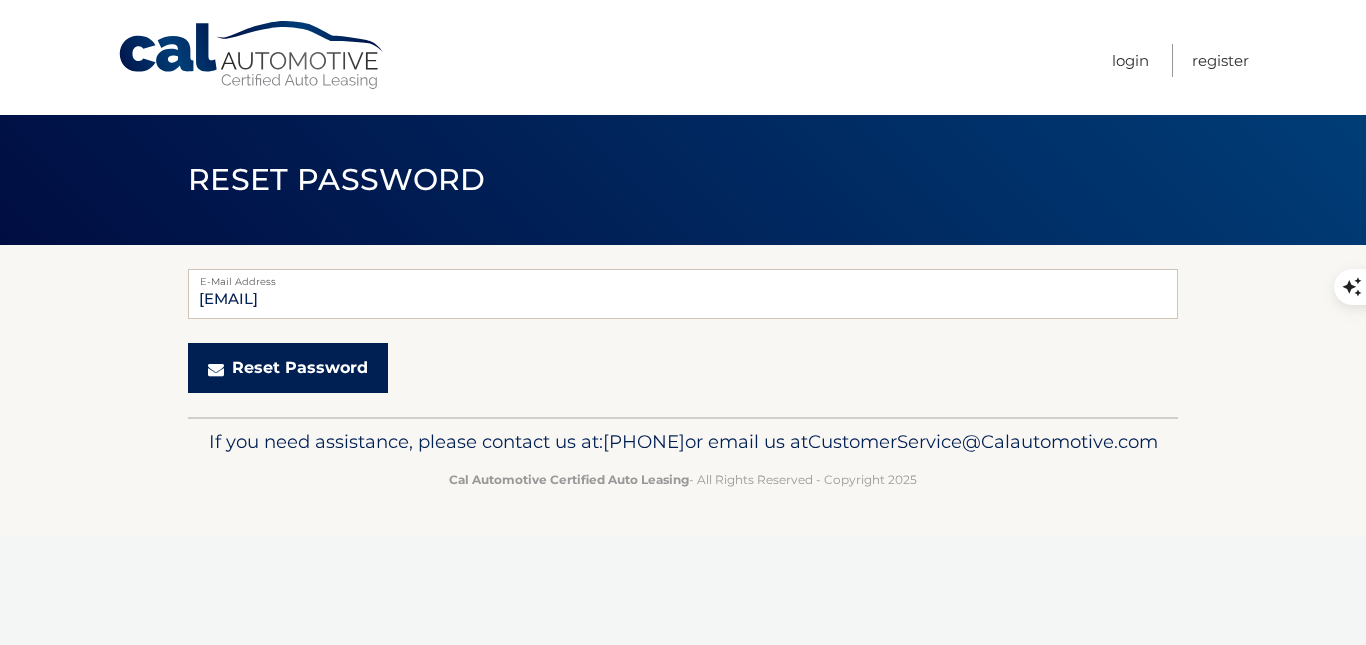 click on "Reset Password" at bounding box center [288, 368] 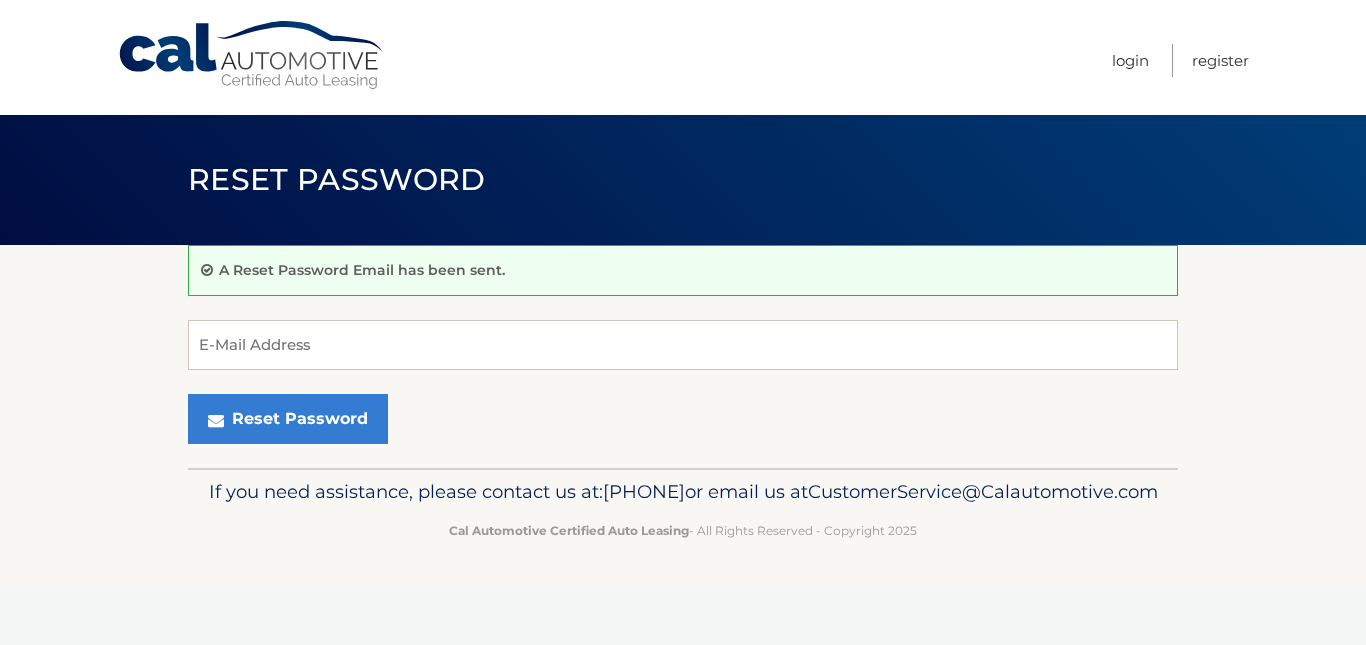 scroll, scrollTop: 0, scrollLeft: 0, axis: both 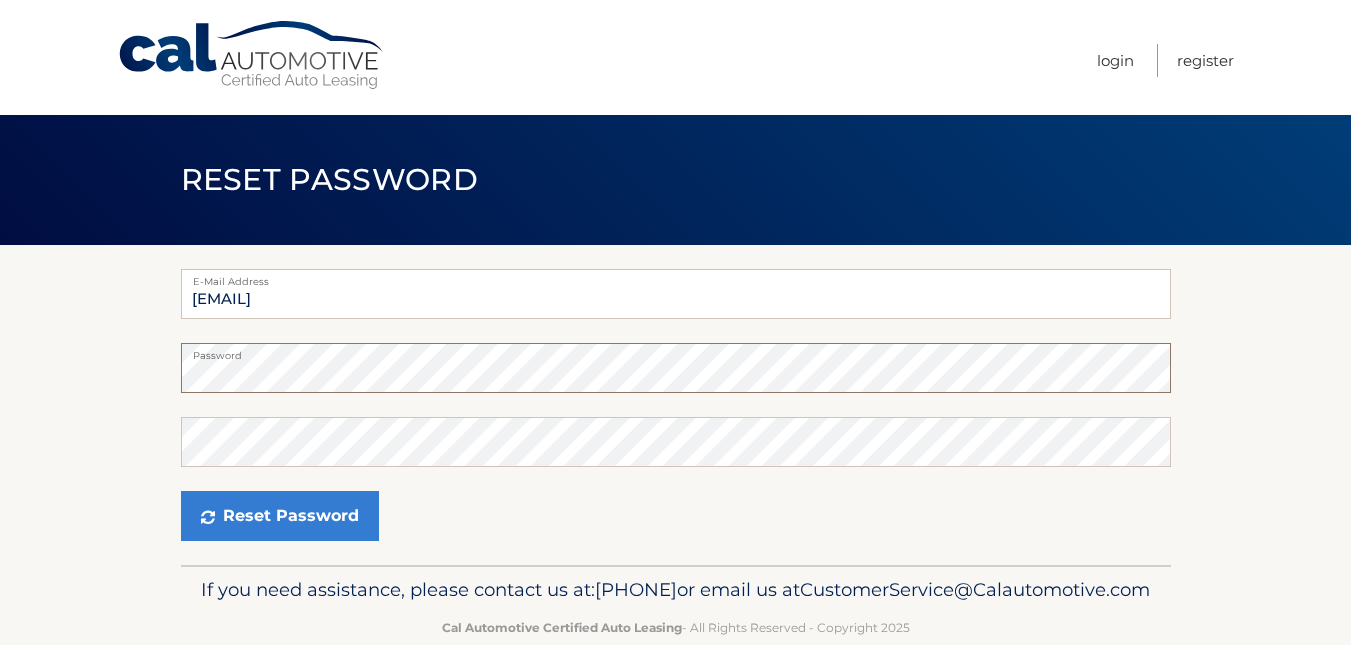 click on "E-Mail Address
mkirshteyn@live.com
Password
Confirm Password
Reset Password" at bounding box center (675, 405) 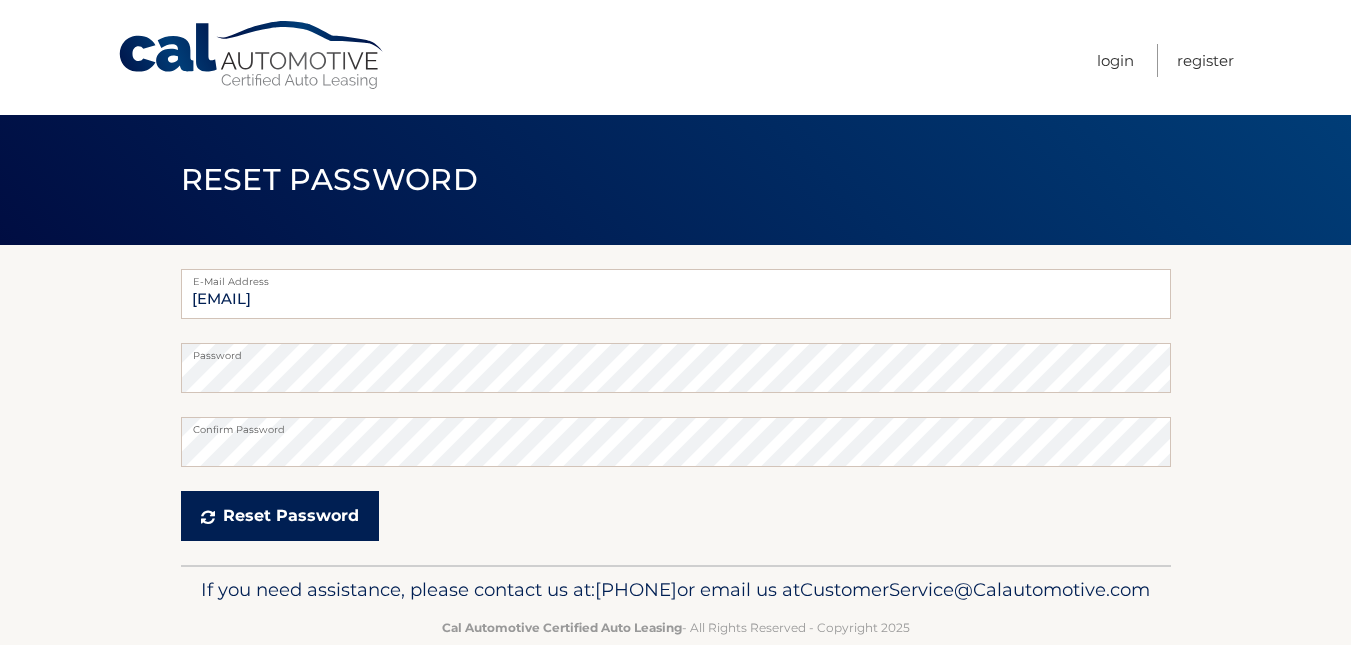 click on "Reset Password" at bounding box center (280, 516) 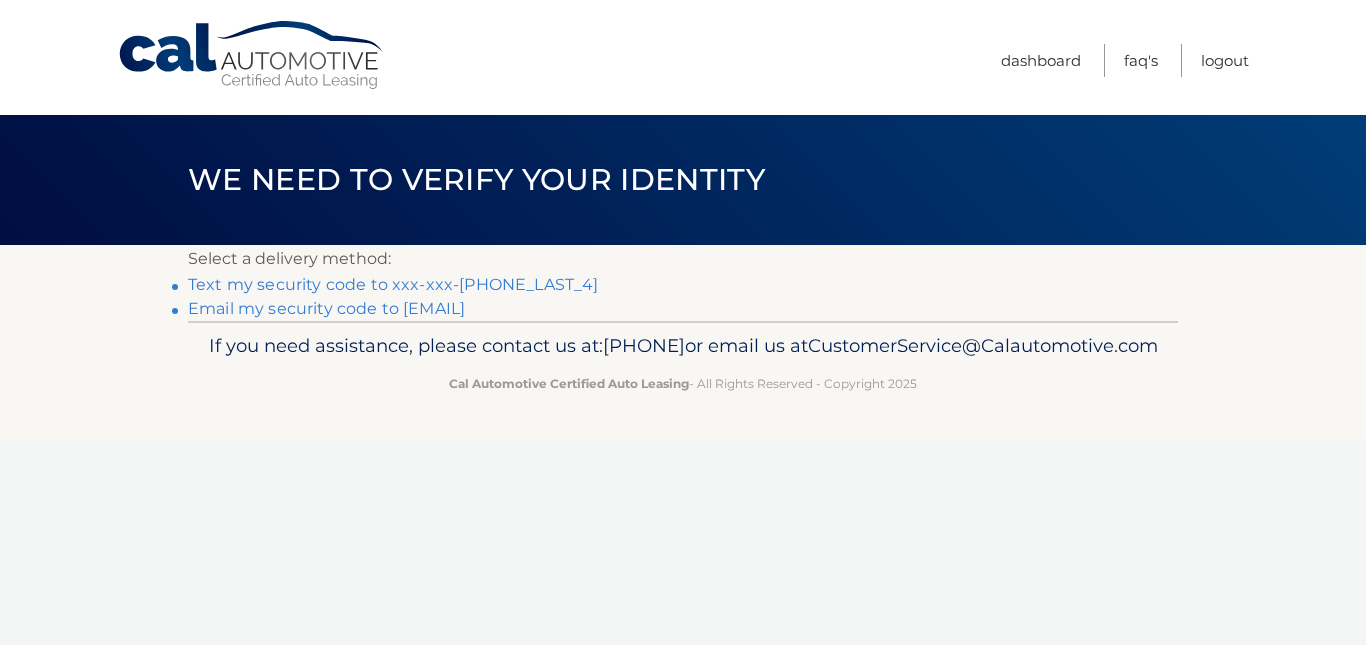 scroll, scrollTop: 0, scrollLeft: 0, axis: both 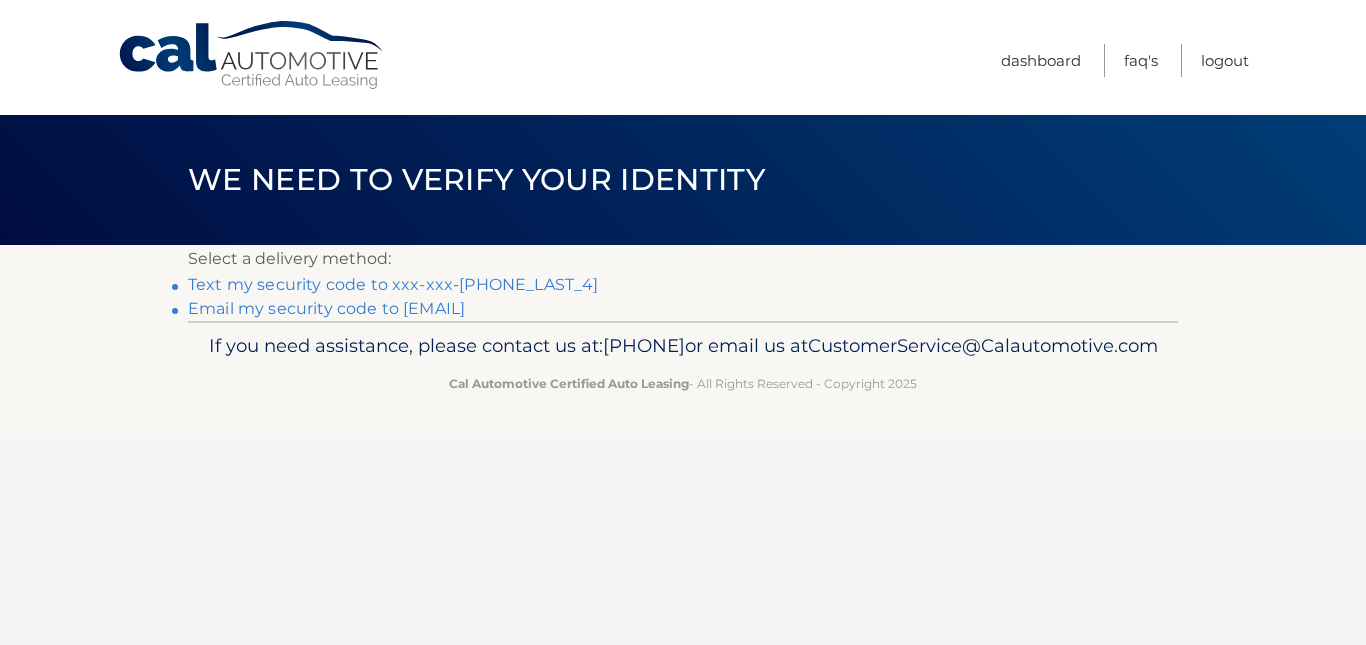 click on "Text my security code to xxx-xxx-7641" at bounding box center [393, 284] 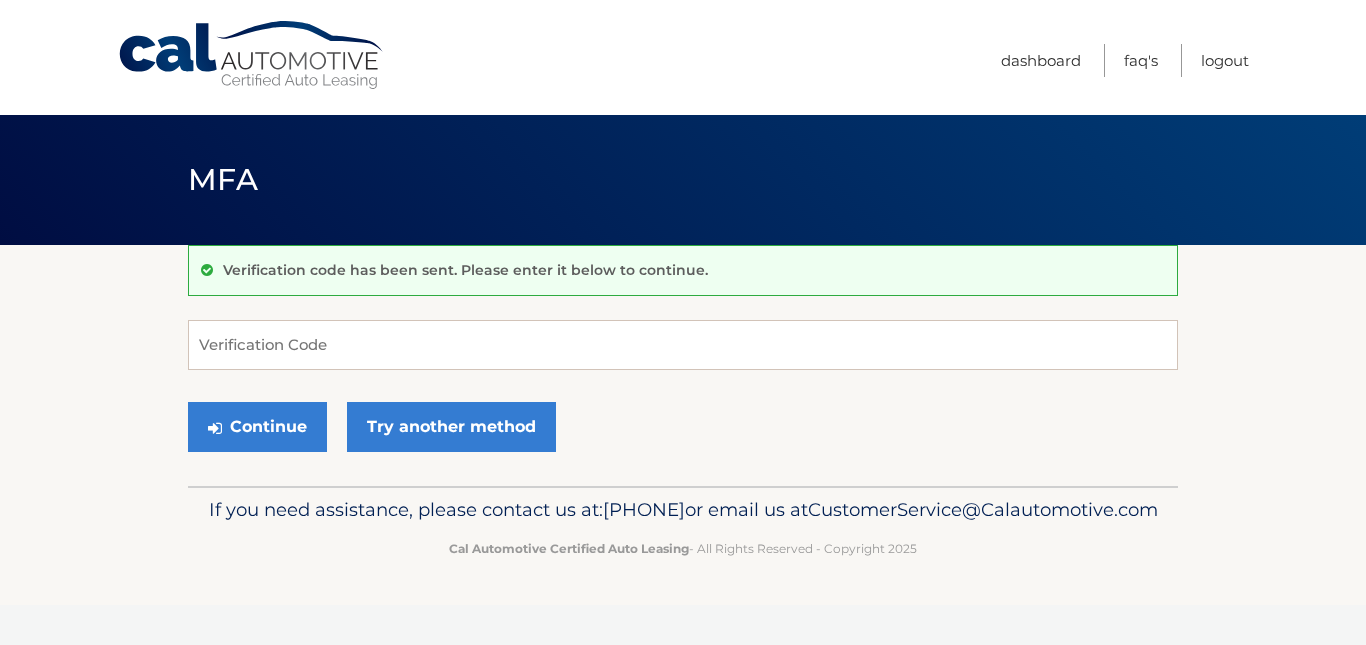 scroll, scrollTop: 0, scrollLeft: 0, axis: both 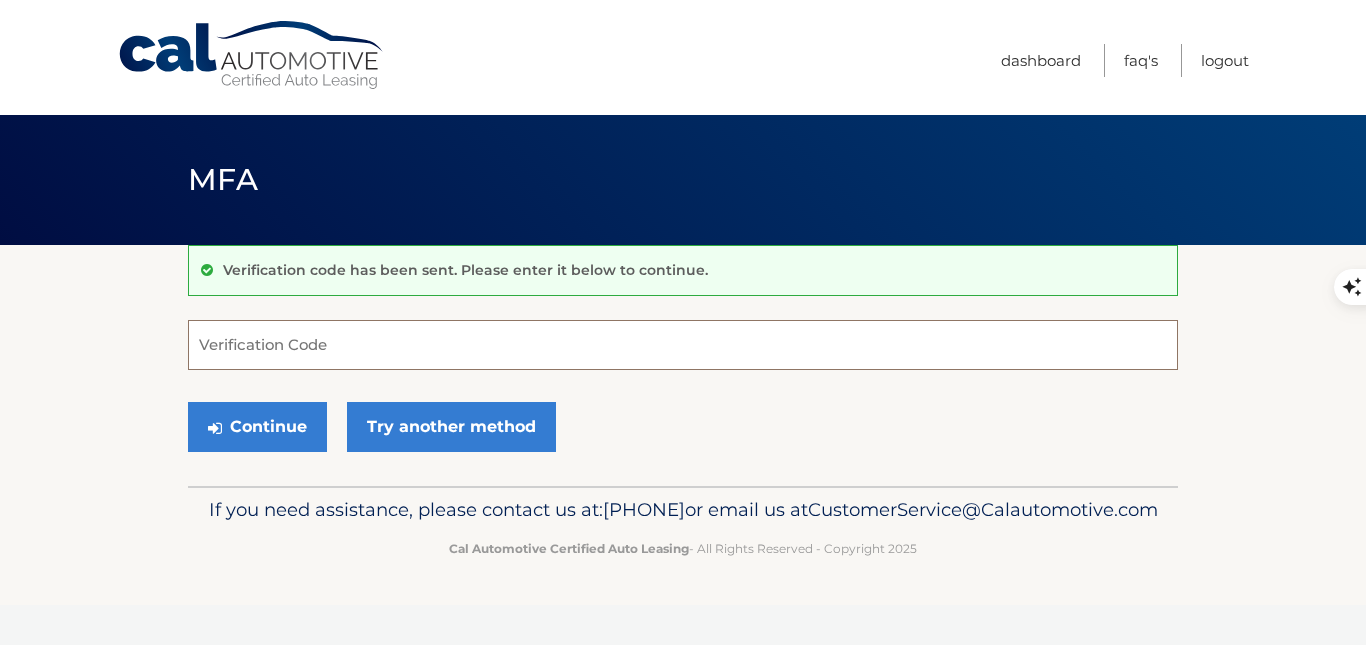 click on "Verification Code" at bounding box center (683, 345) 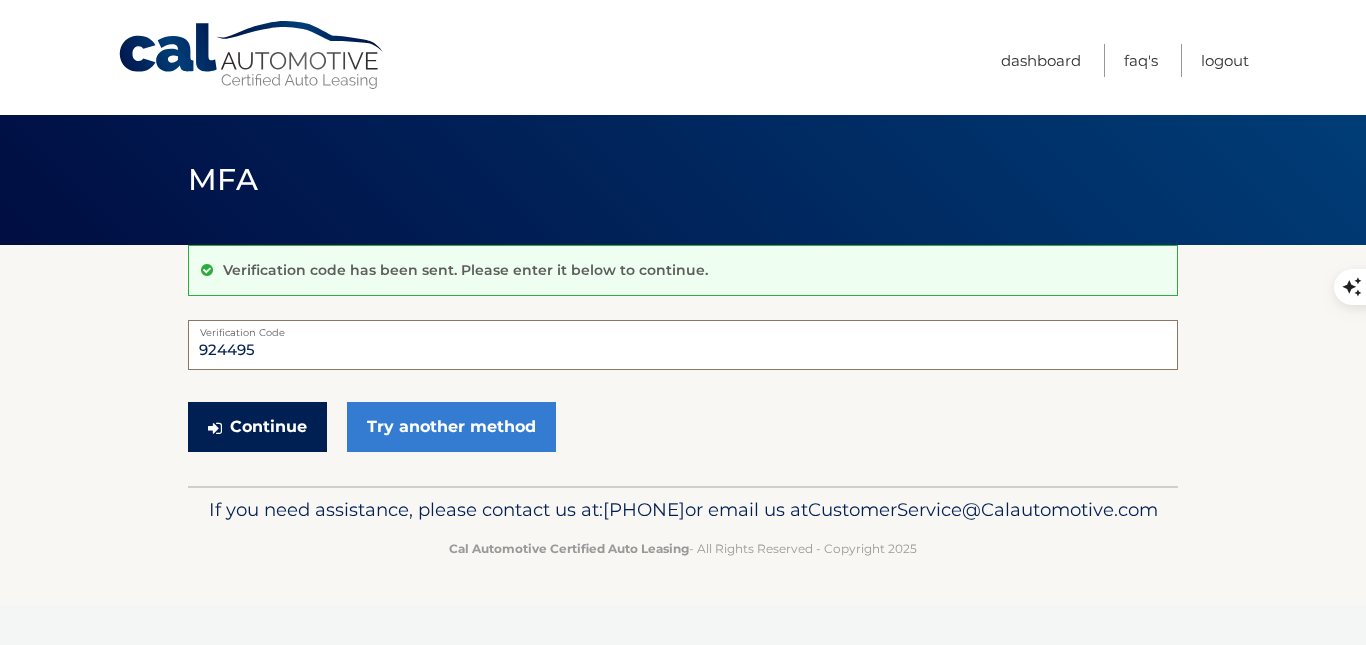 type on "924495" 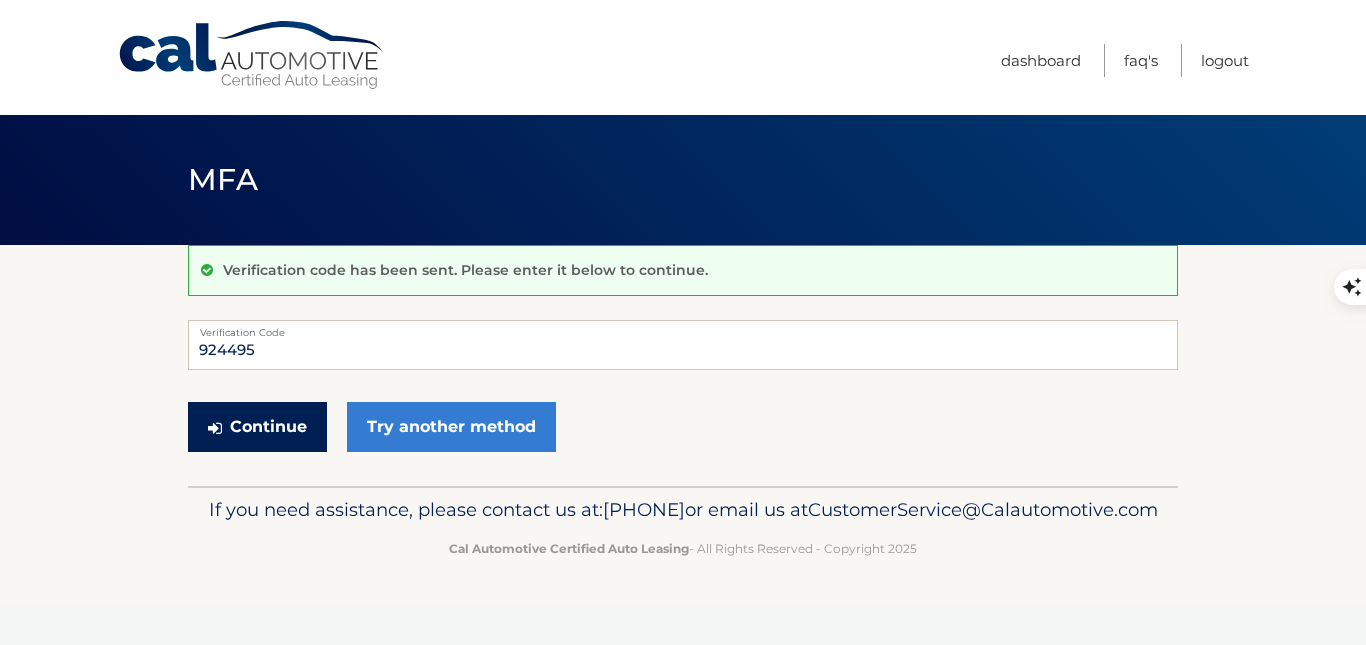 click on "Continue" at bounding box center (257, 427) 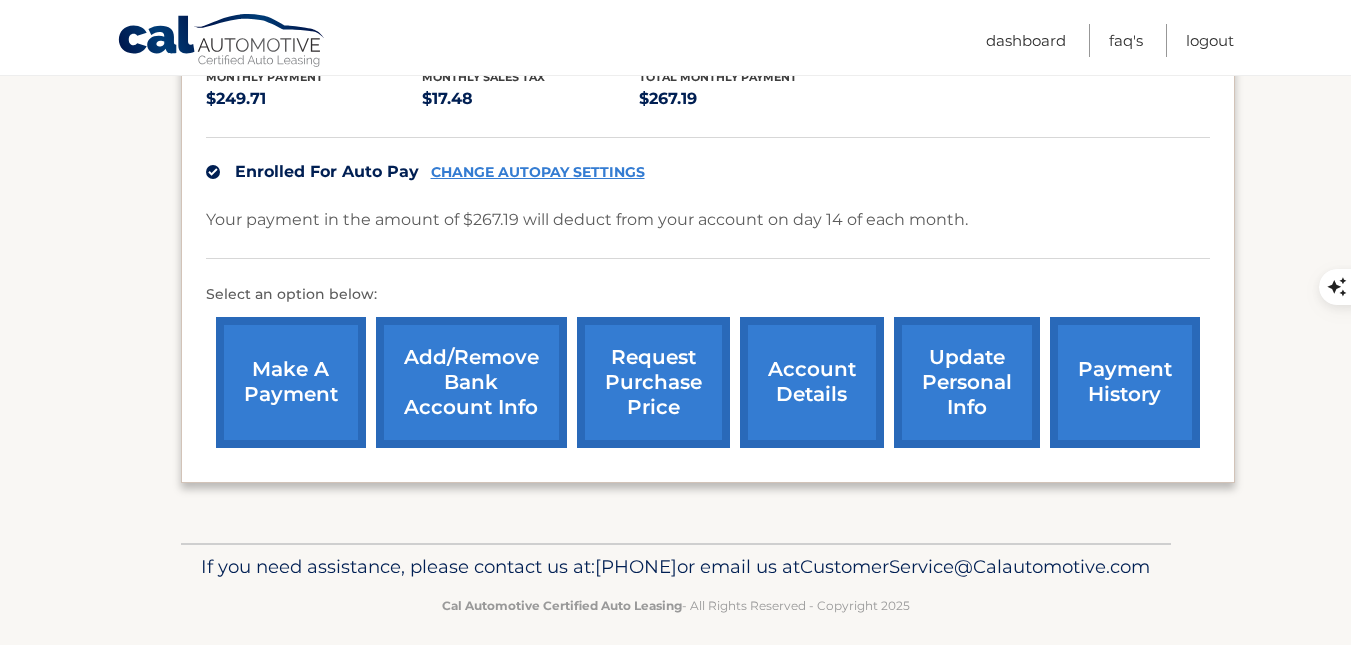 scroll, scrollTop: 491, scrollLeft: 0, axis: vertical 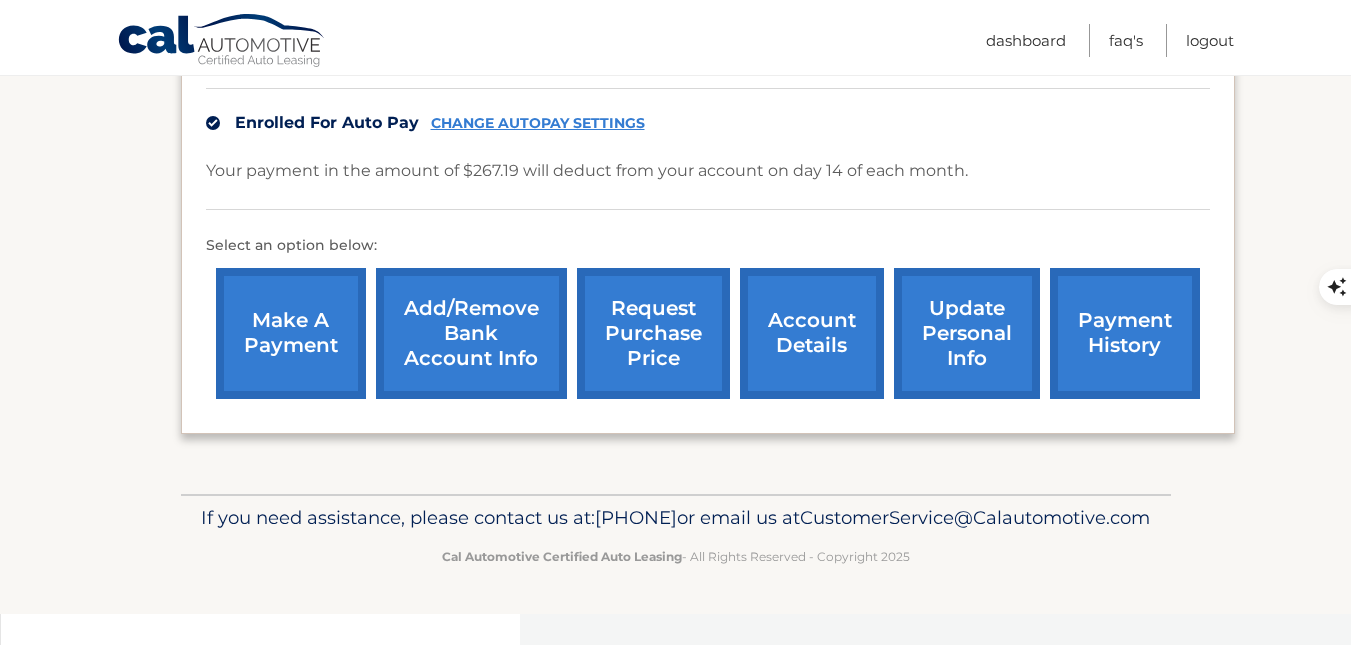 click on "Add/Remove bank account info" at bounding box center [471, 333] 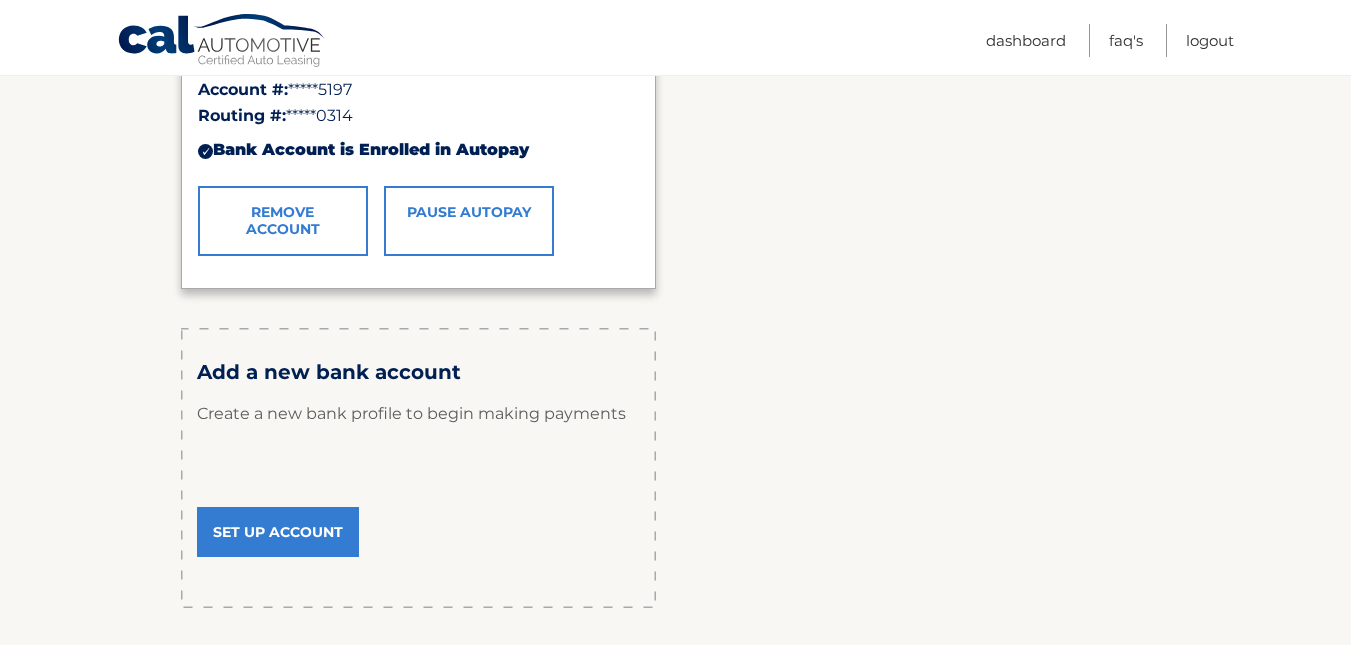 scroll, scrollTop: 500, scrollLeft: 0, axis: vertical 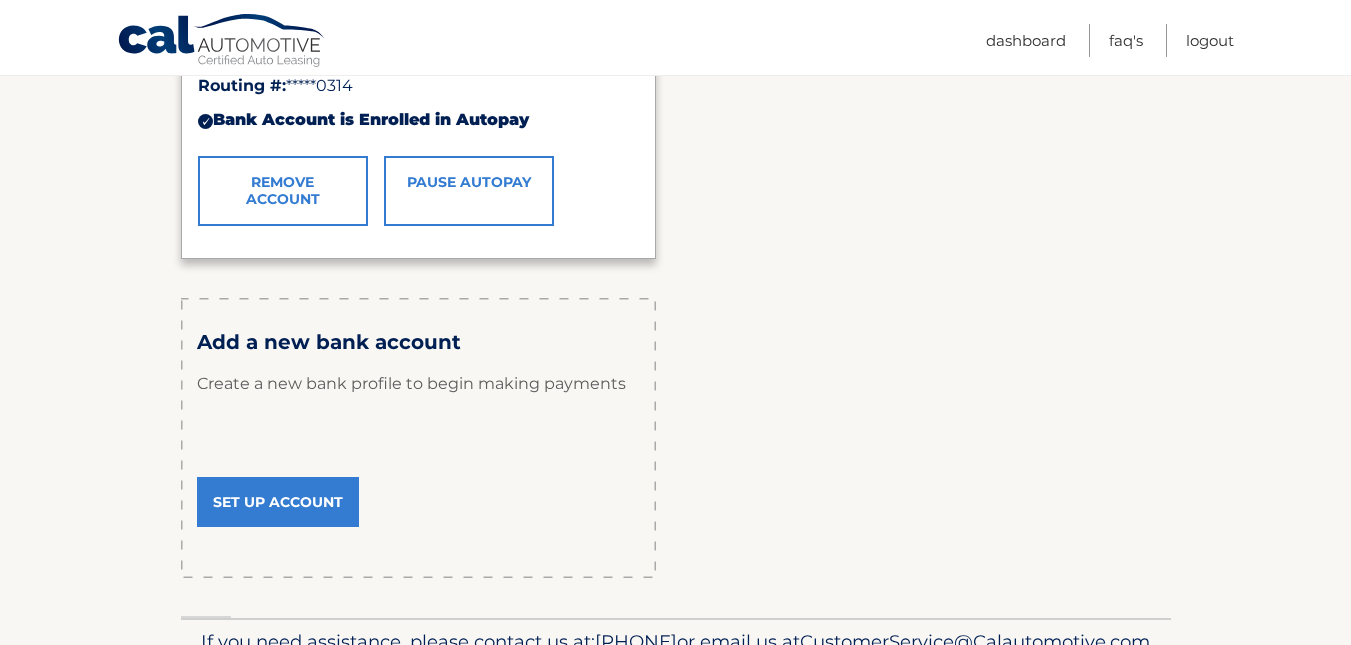 click on "Set Up Account" at bounding box center [278, 502] 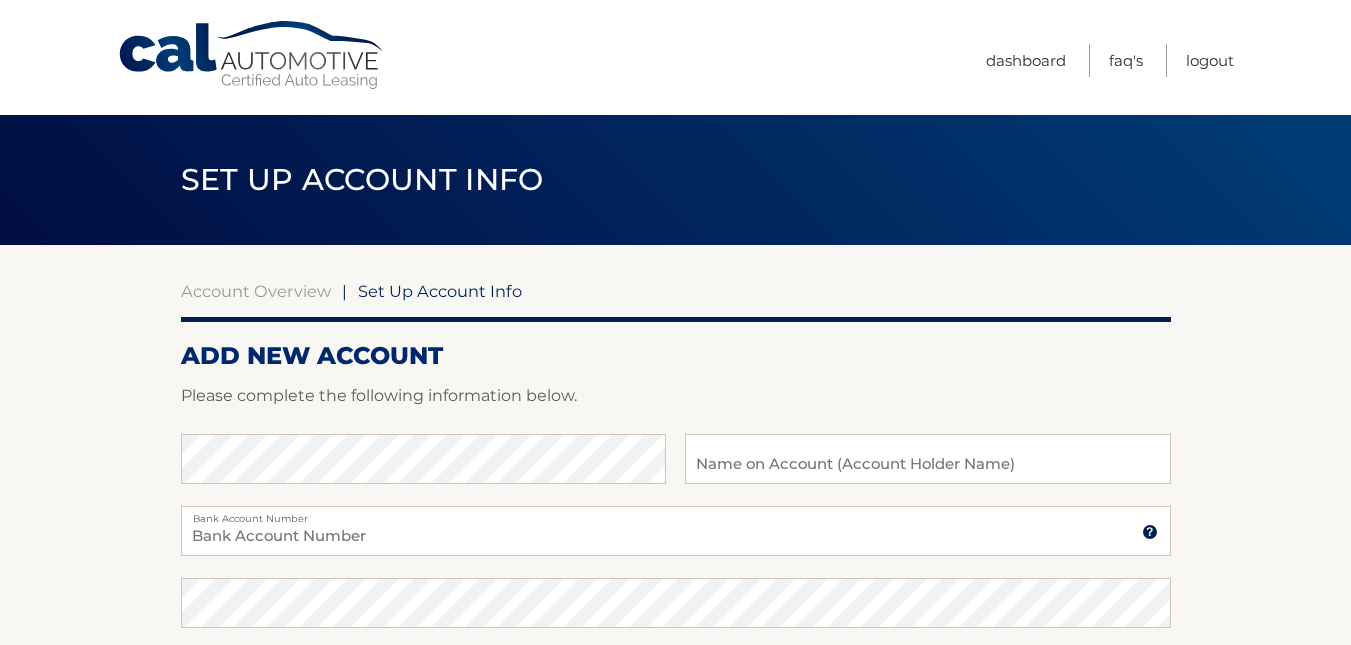 scroll, scrollTop: 0, scrollLeft: 0, axis: both 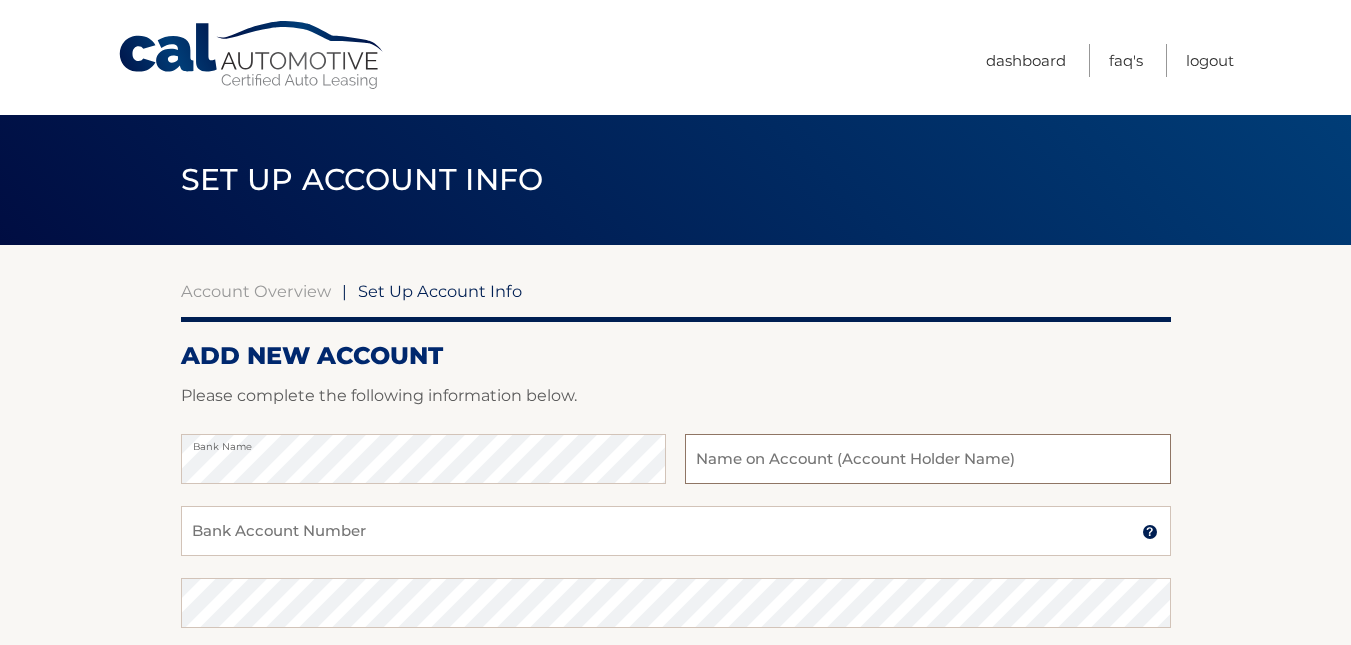 click at bounding box center (927, 459) 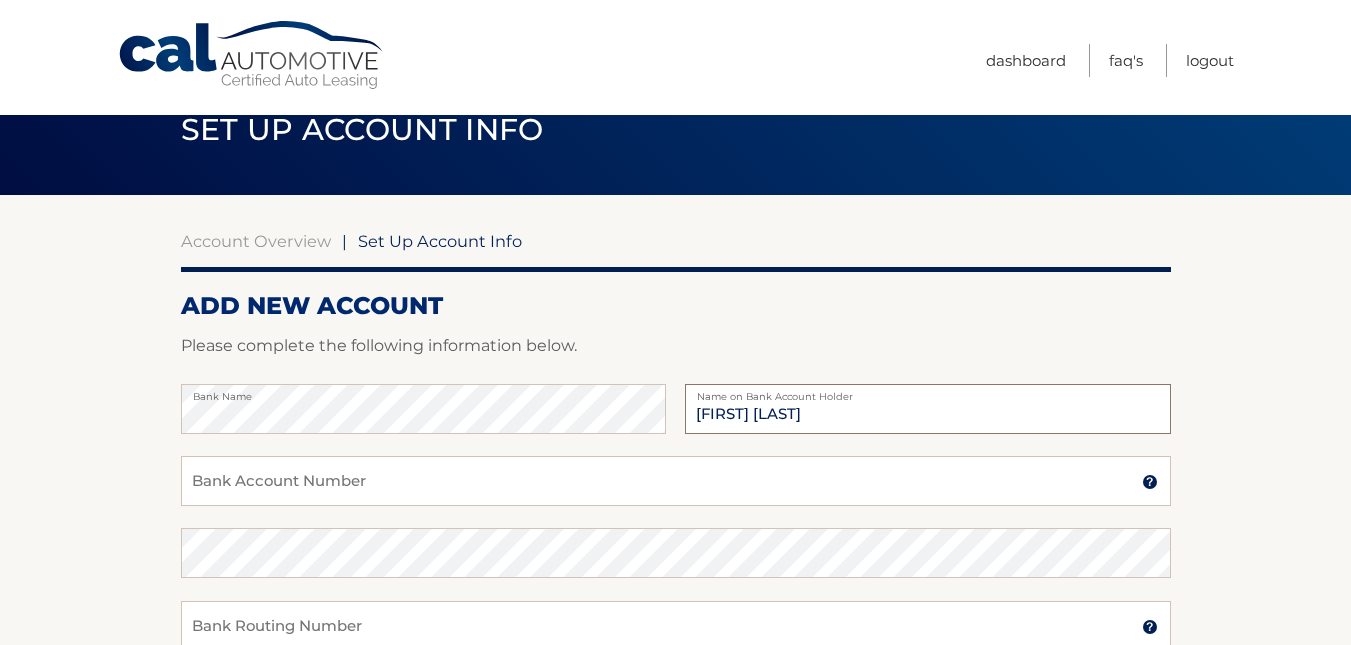 scroll, scrollTop: 100, scrollLeft: 0, axis: vertical 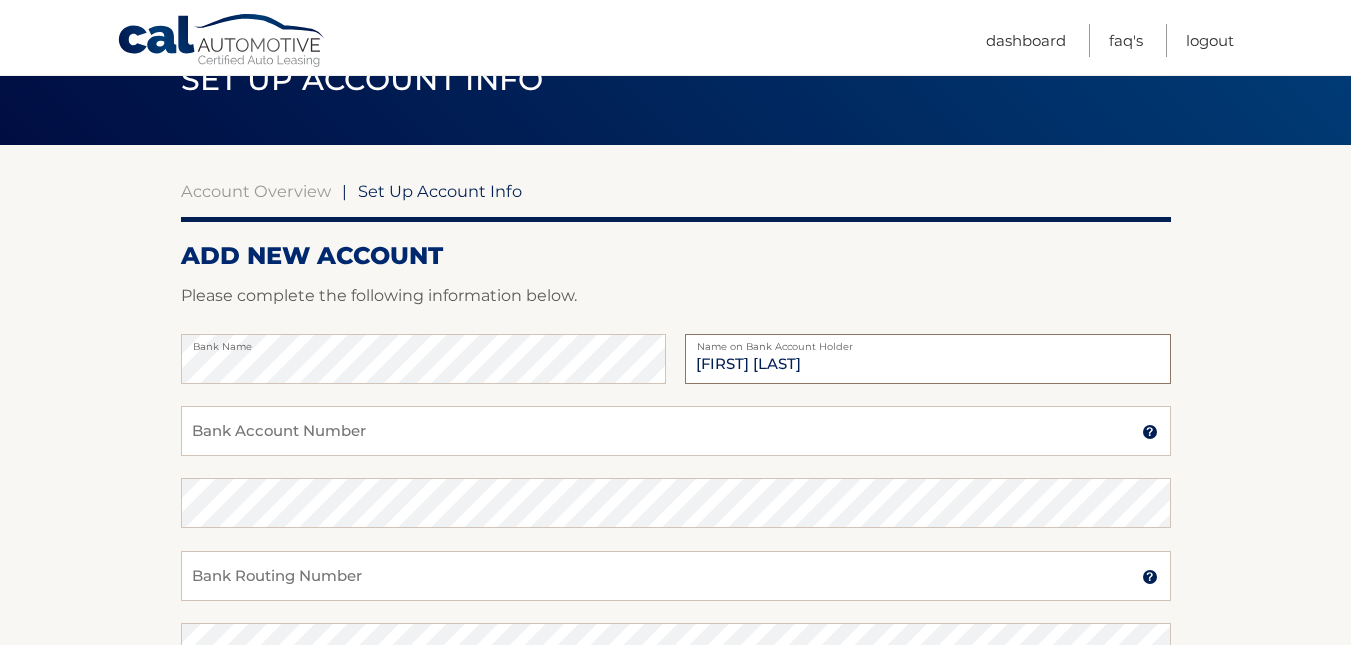 type on "Gabrielle Kirshteyn" 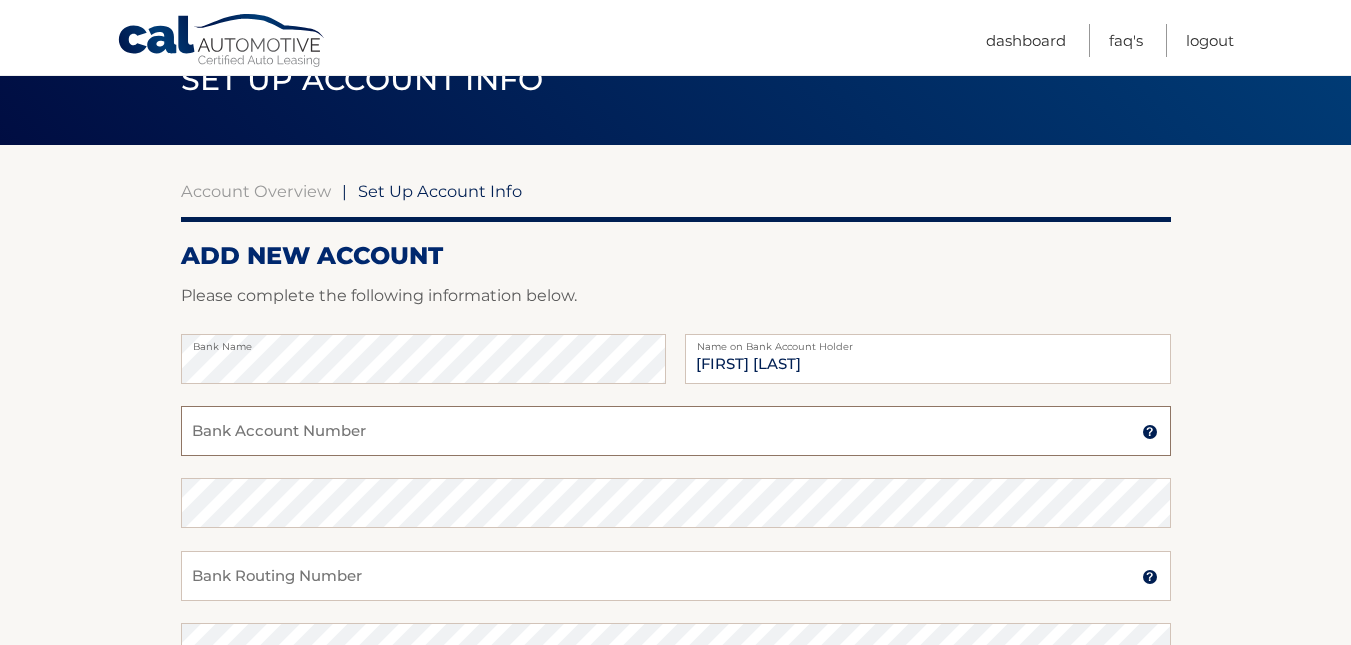 click on "Bank Account Number" at bounding box center [676, 431] 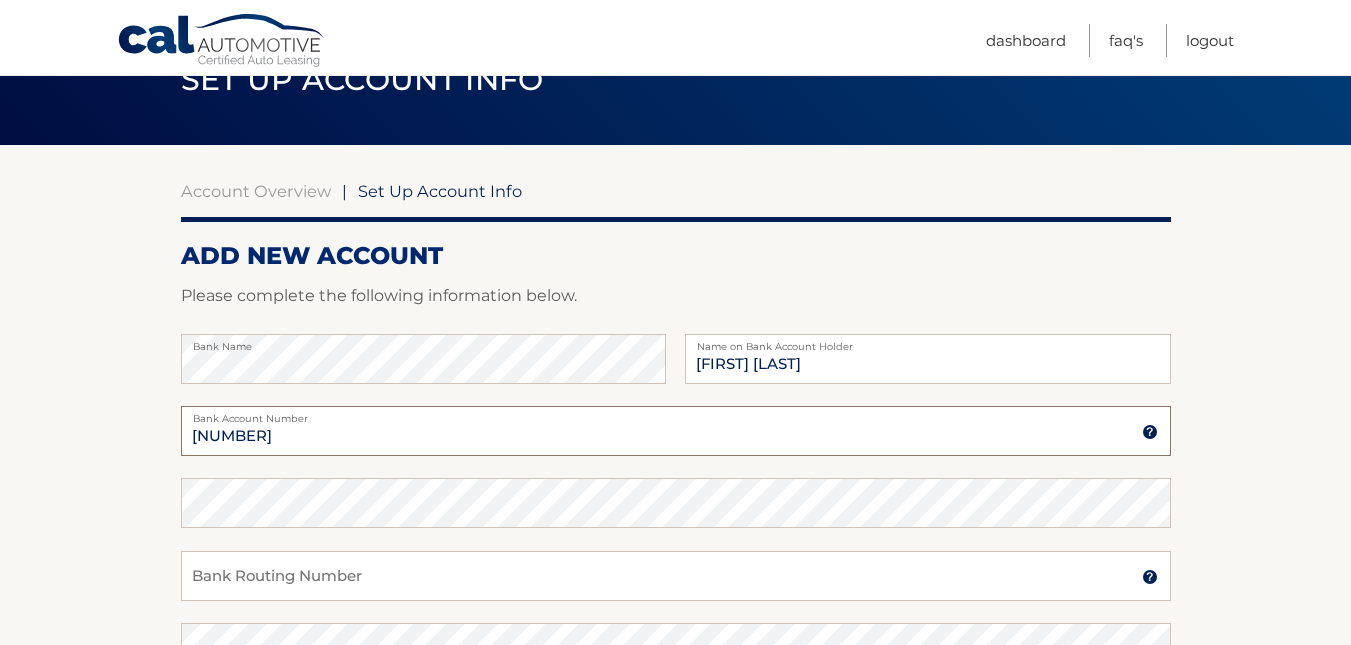 type on "137919632" 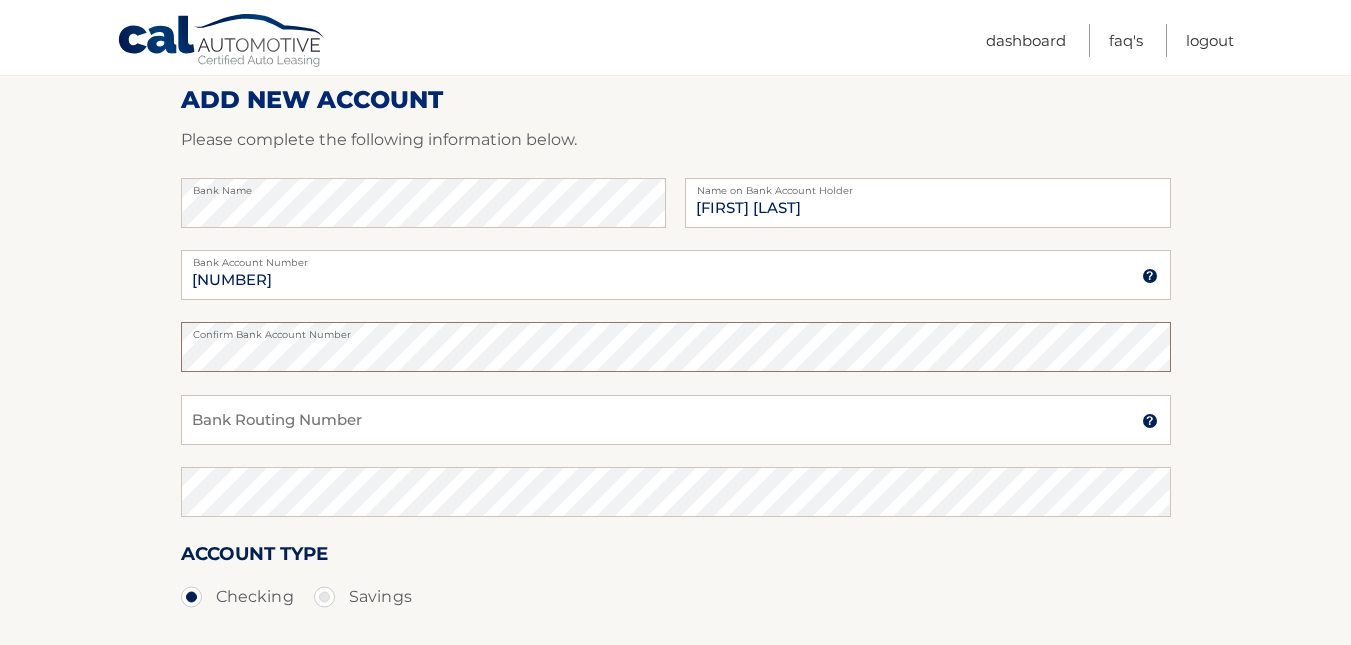 scroll, scrollTop: 300, scrollLeft: 0, axis: vertical 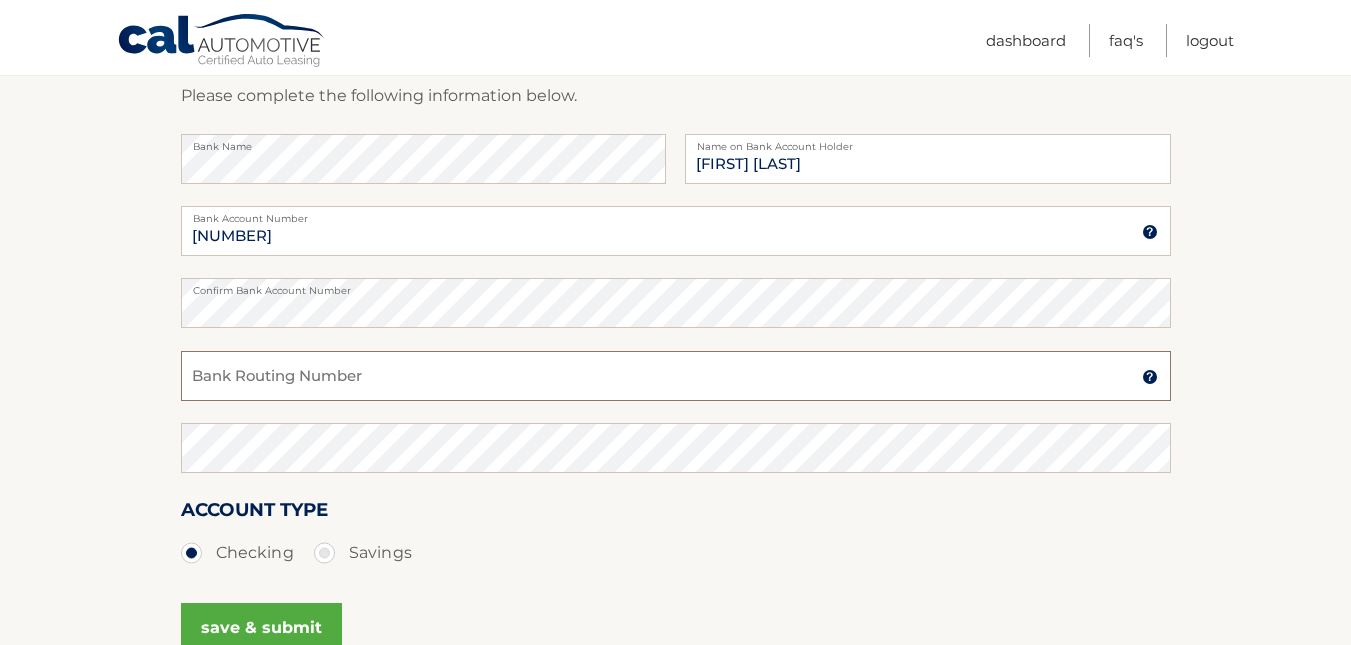 click on "Bank Routing Number" at bounding box center [676, 376] 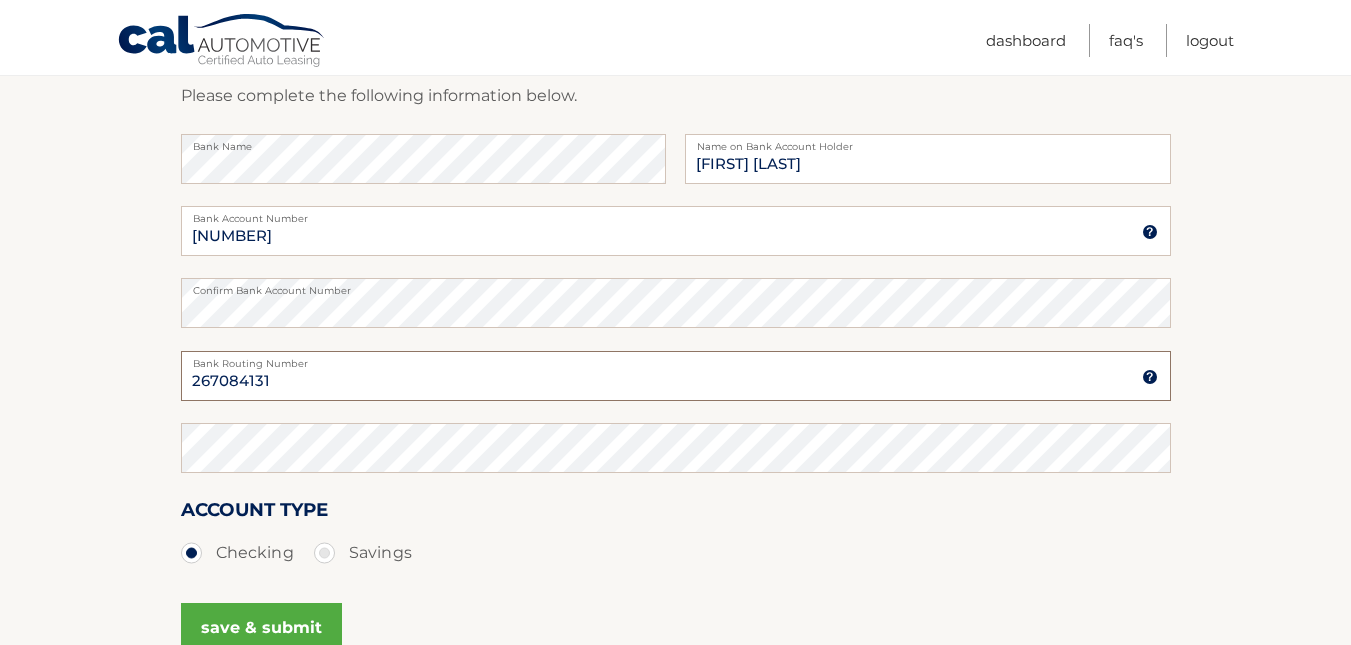 type on "267084131" 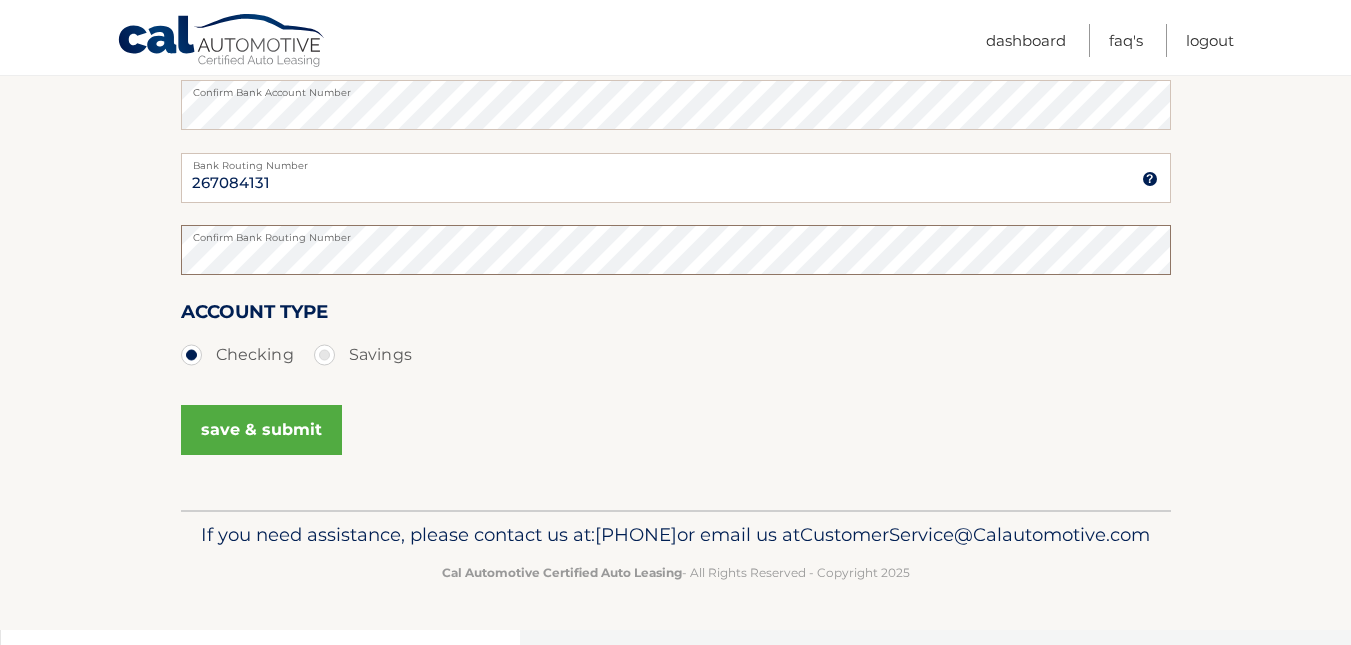 scroll, scrollTop: 500, scrollLeft: 0, axis: vertical 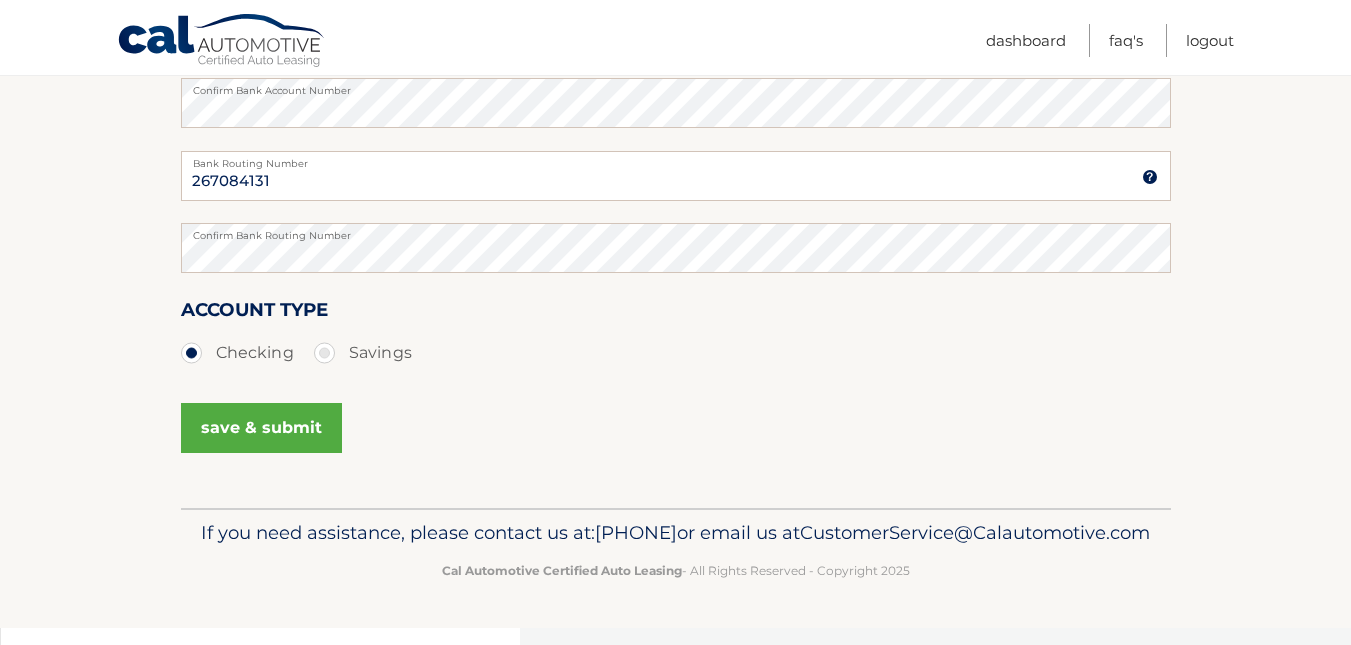 click on "save & submit" at bounding box center (261, 428) 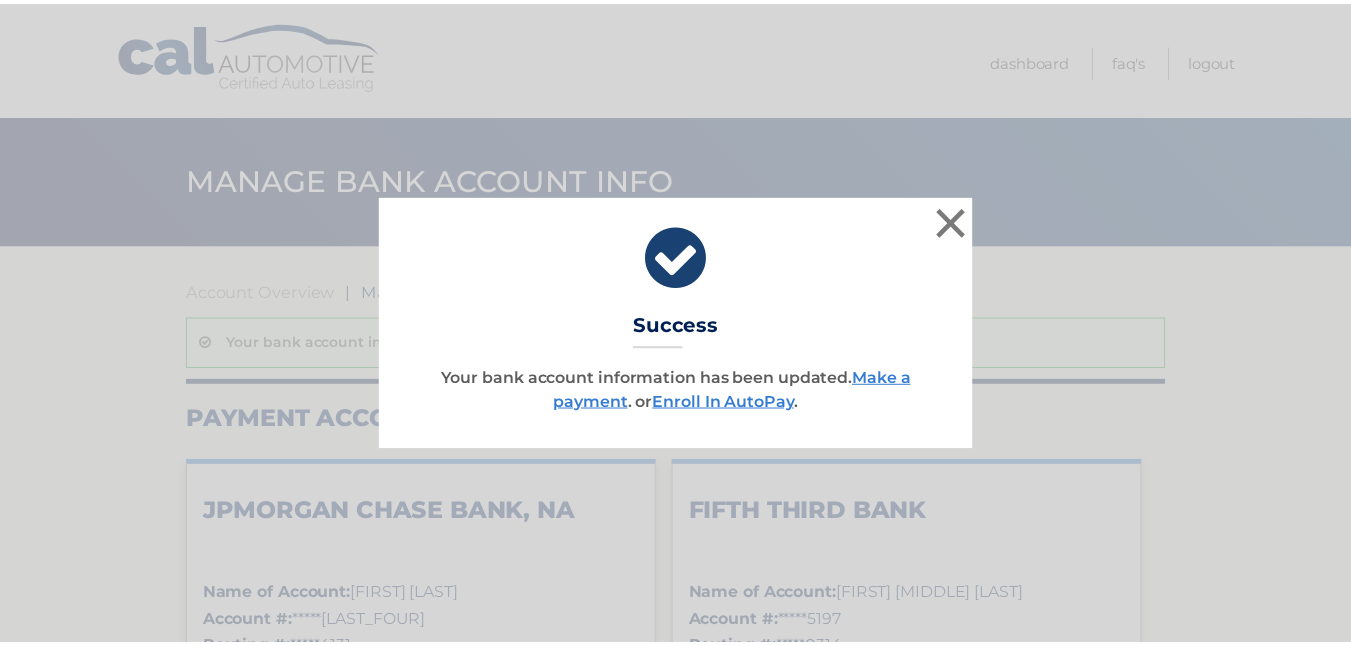 scroll, scrollTop: 0, scrollLeft: 0, axis: both 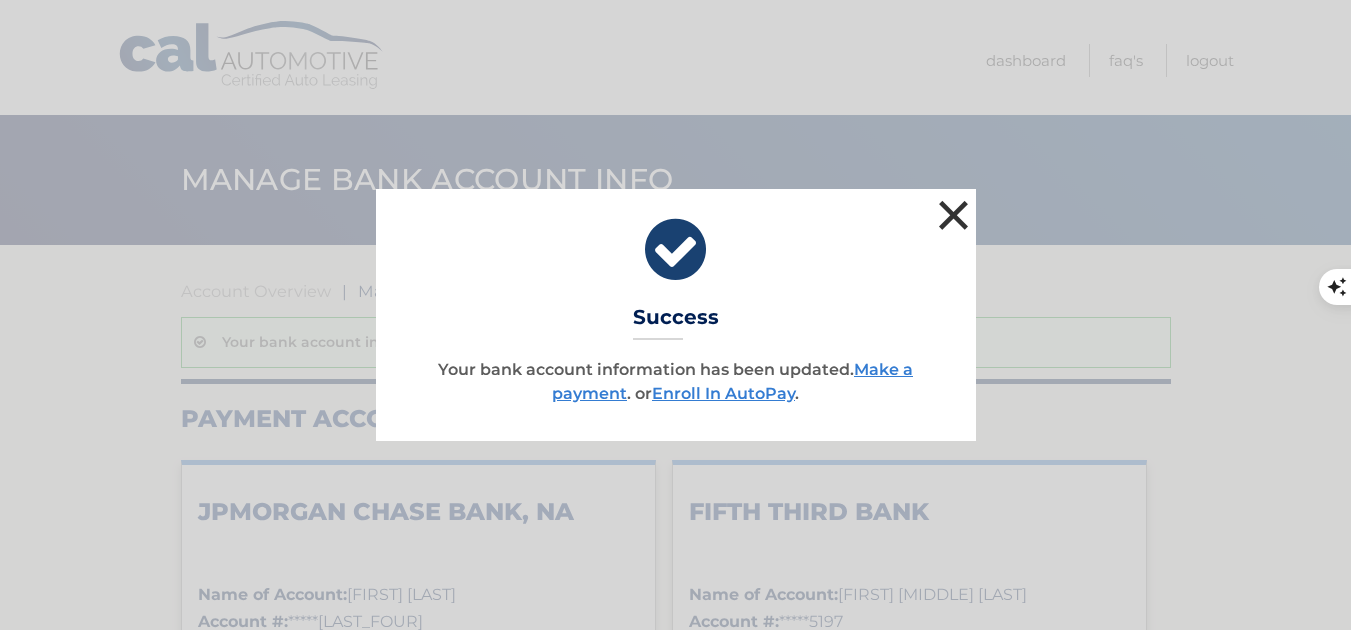 click on "×" at bounding box center (954, 215) 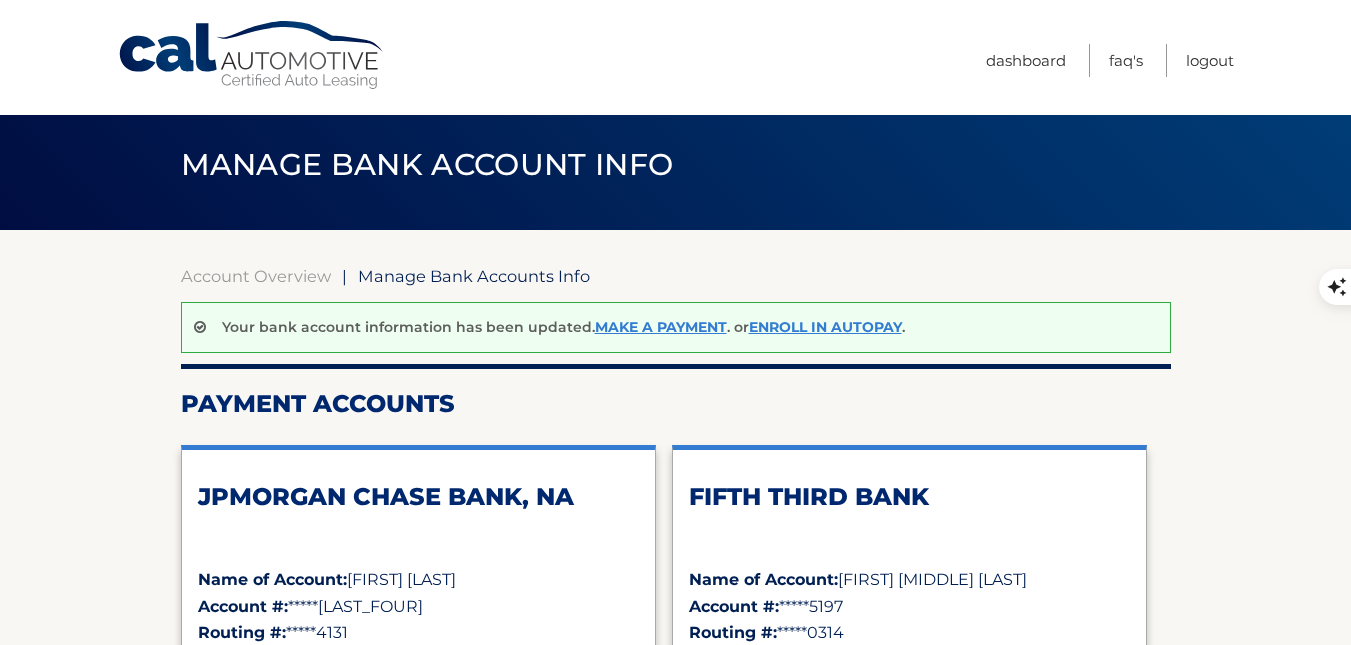 scroll, scrollTop: 0, scrollLeft: 0, axis: both 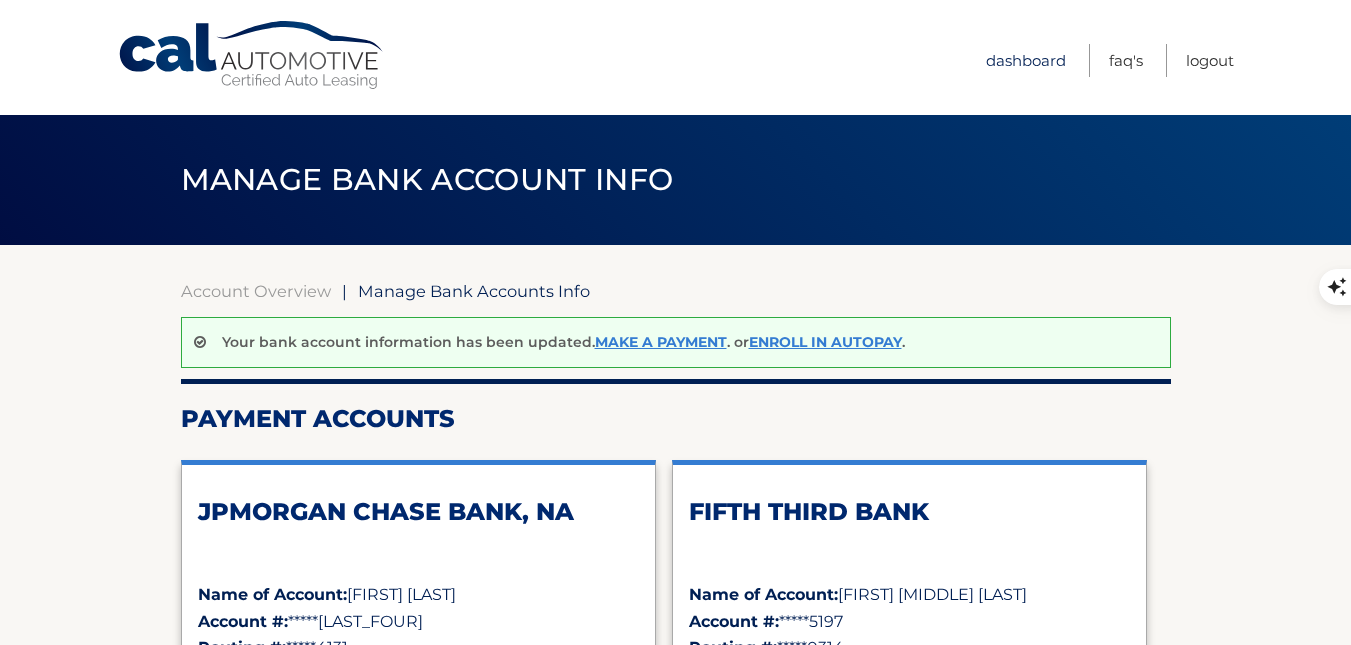 click on "Dashboard" at bounding box center [1026, 60] 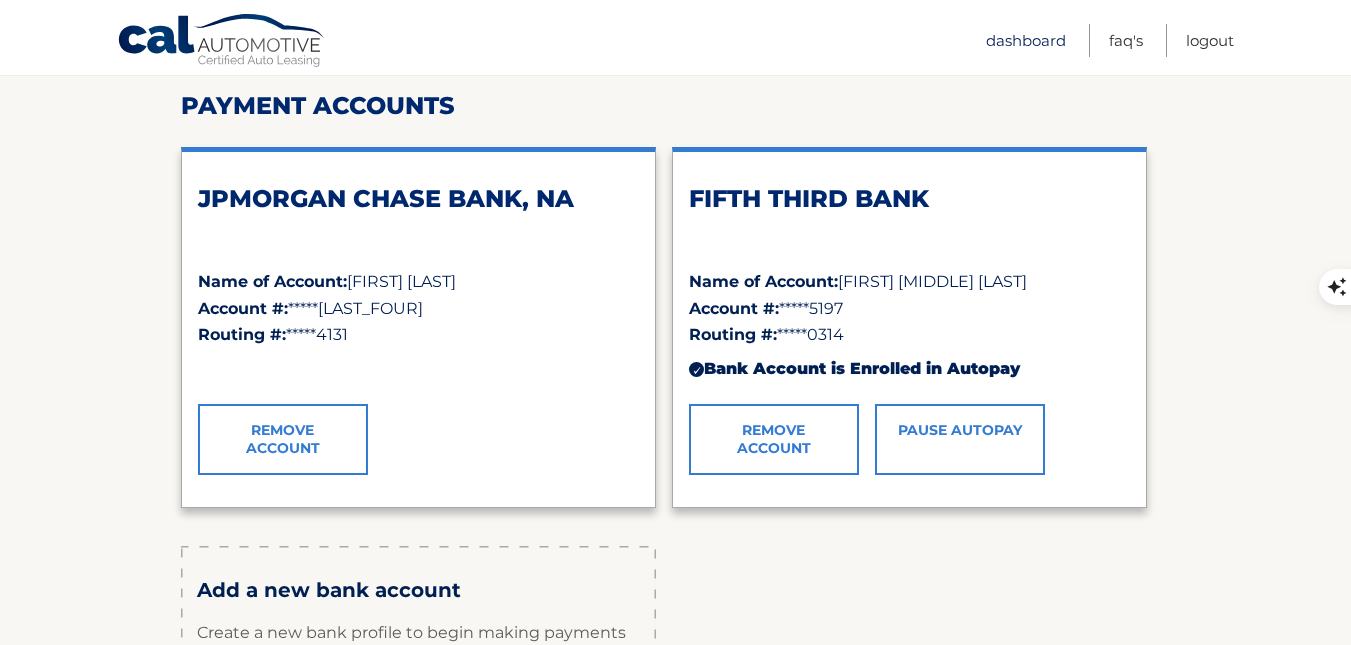 scroll, scrollTop: 446, scrollLeft: 0, axis: vertical 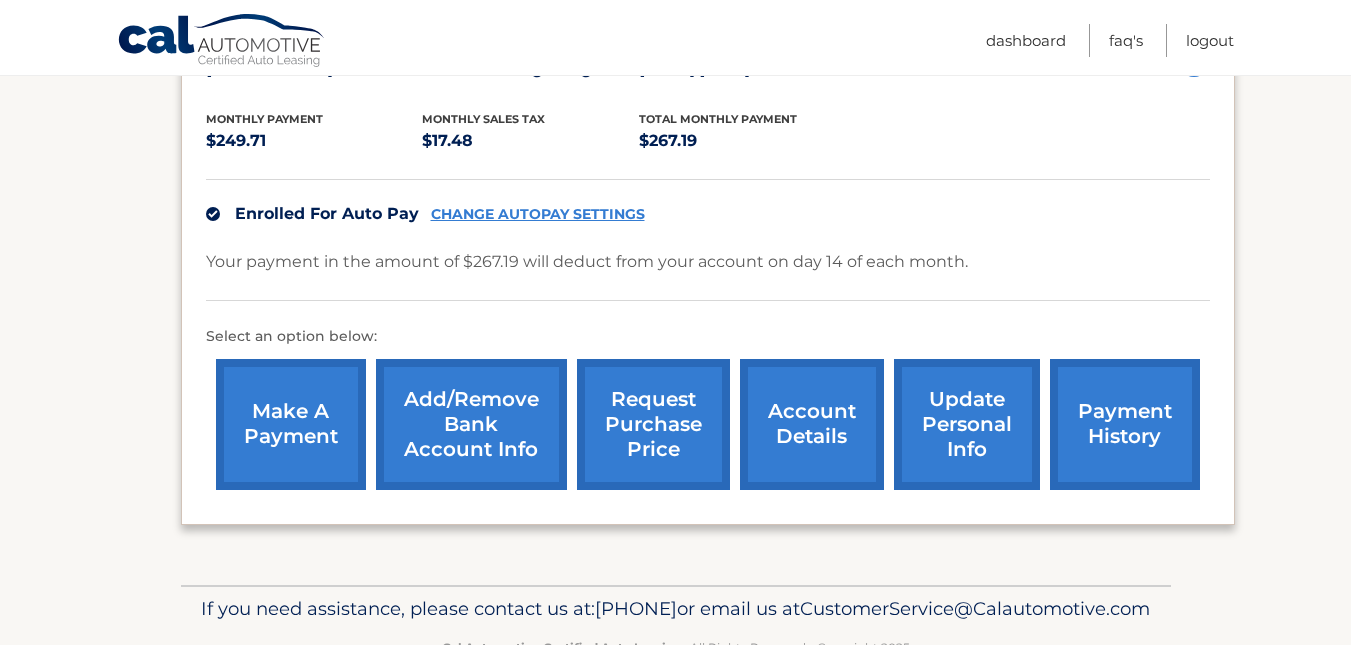 click on "CHANGE AUTOPAY SETTINGS" at bounding box center (538, 214) 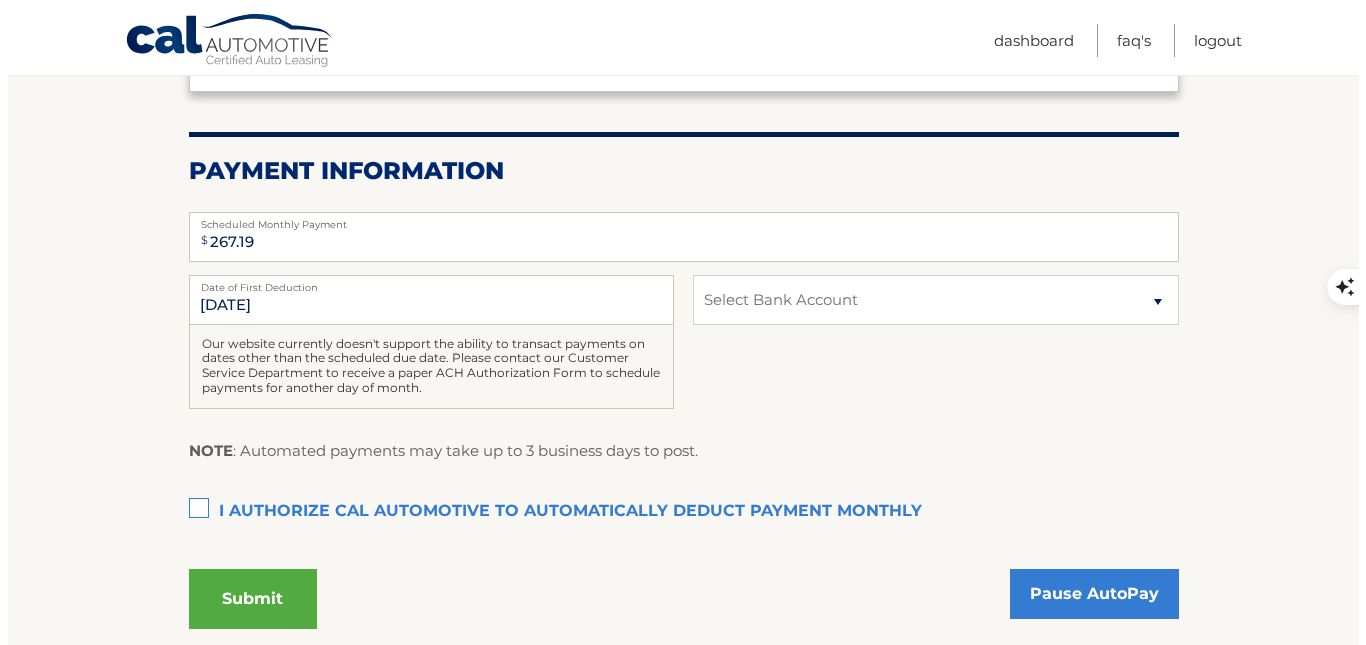 scroll, scrollTop: 400, scrollLeft: 0, axis: vertical 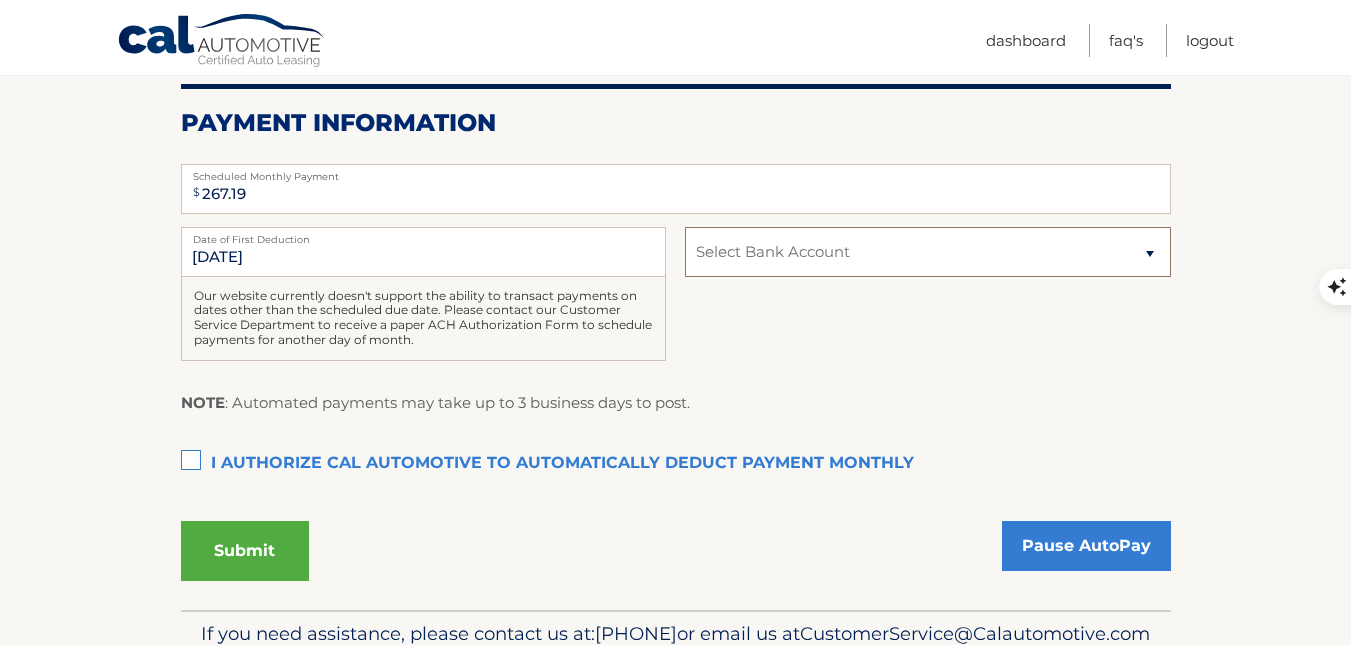 click on "Select Bank Account
Checking [BANK NAME], [ACCOUNT TYPE] *****[LAST 4 DIGITS] Checking [BANK NAME], [ACCOUNT TYPE] *****[LAST 4 DIGITS]" at bounding box center [927, 252] 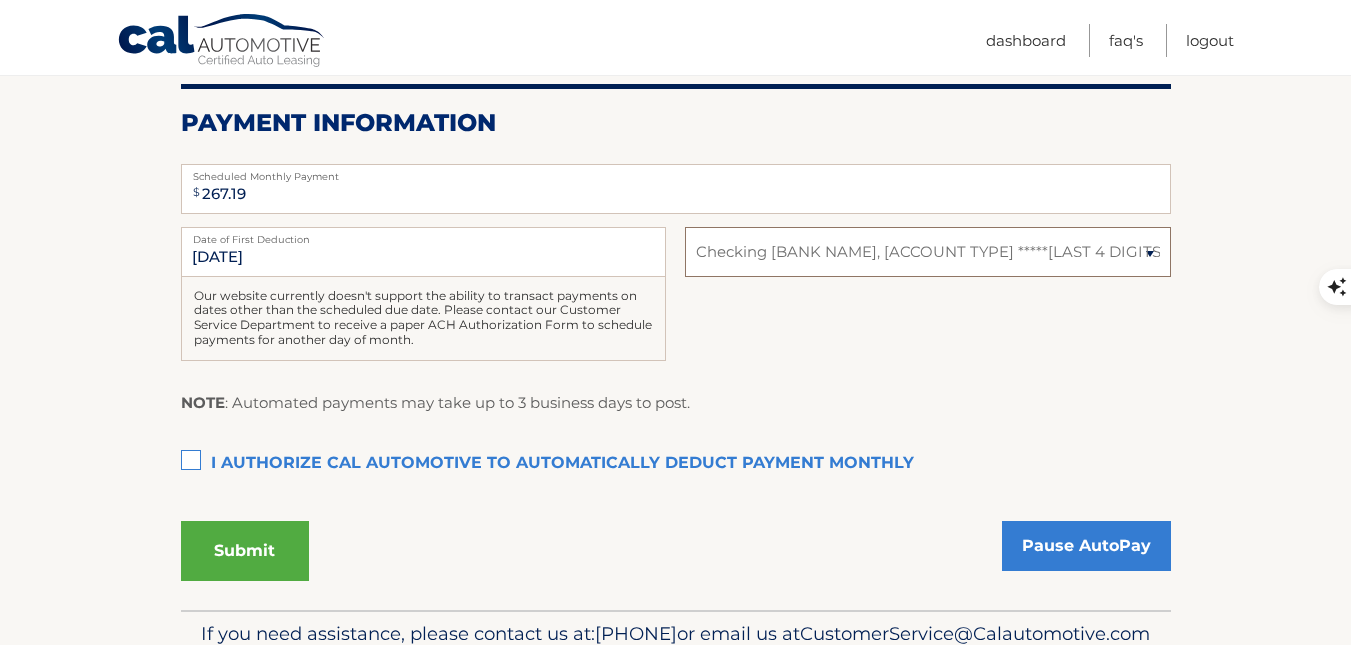 click on "Select Bank Account
Checking [BANK NAME], [ACCOUNT TYPE] *****[LAST 4 DIGITS] Checking [BANK NAME], [ACCOUNT TYPE] *****[LAST 4 DIGITS]" at bounding box center [927, 252] 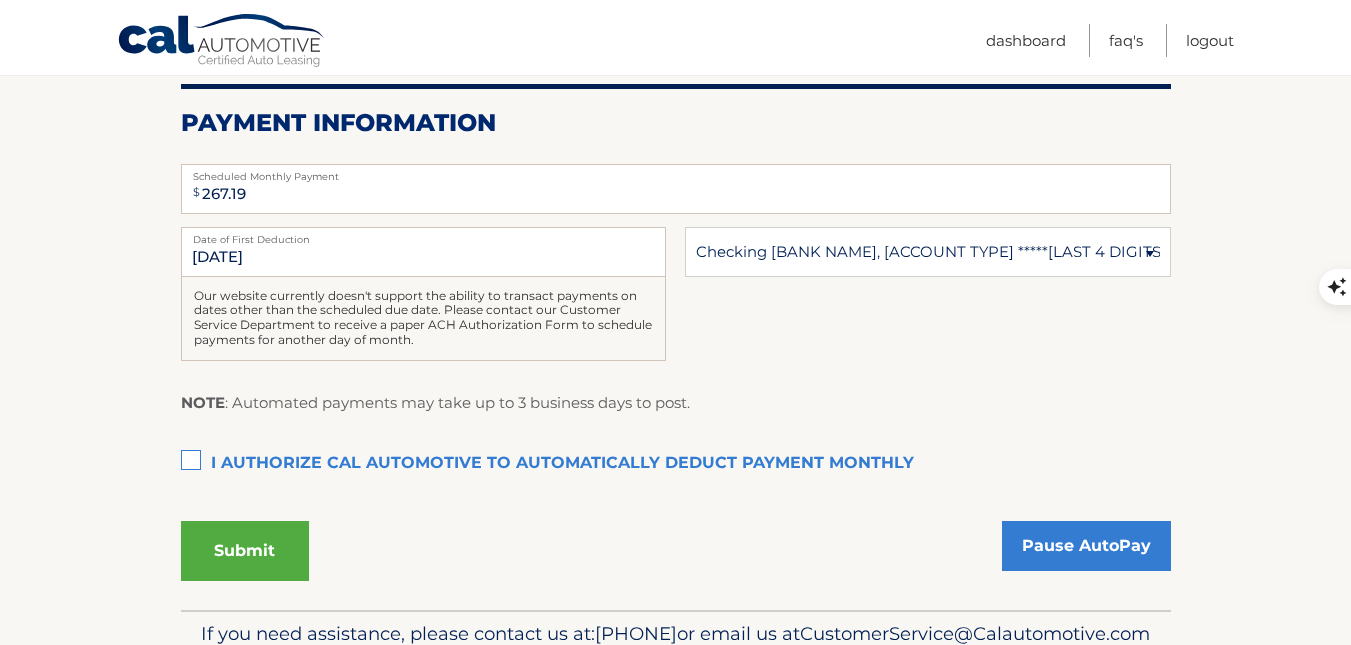 click on "I authorize cal automotive to automatically deduct payment monthly
This checkbox must be checked" at bounding box center [676, 464] 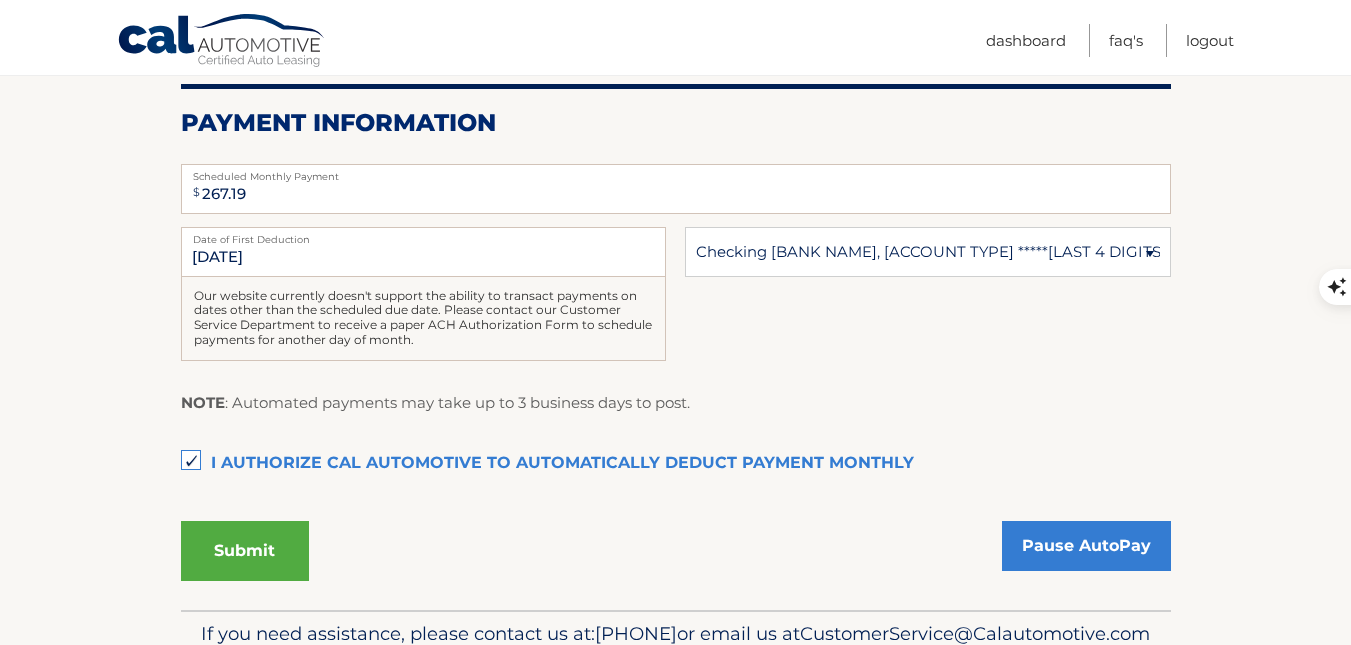 click on "Submit" at bounding box center (245, 551) 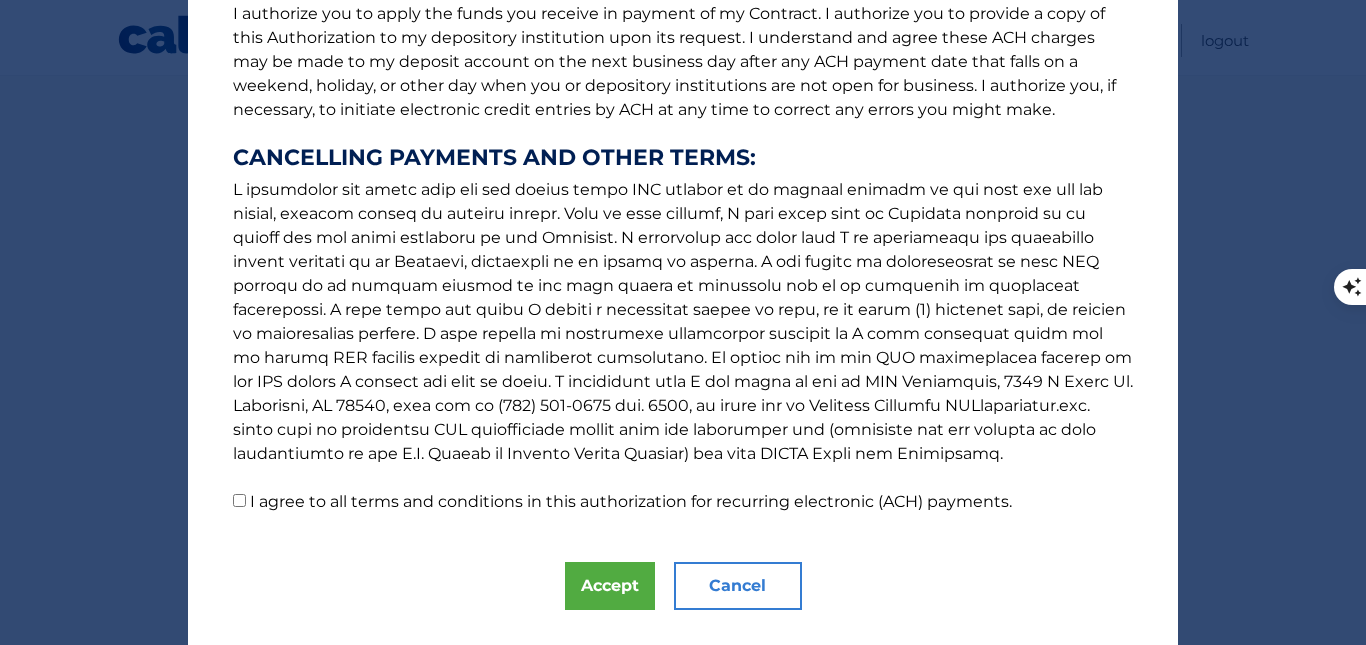 scroll, scrollTop: 324, scrollLeft: 0, axis: vertical 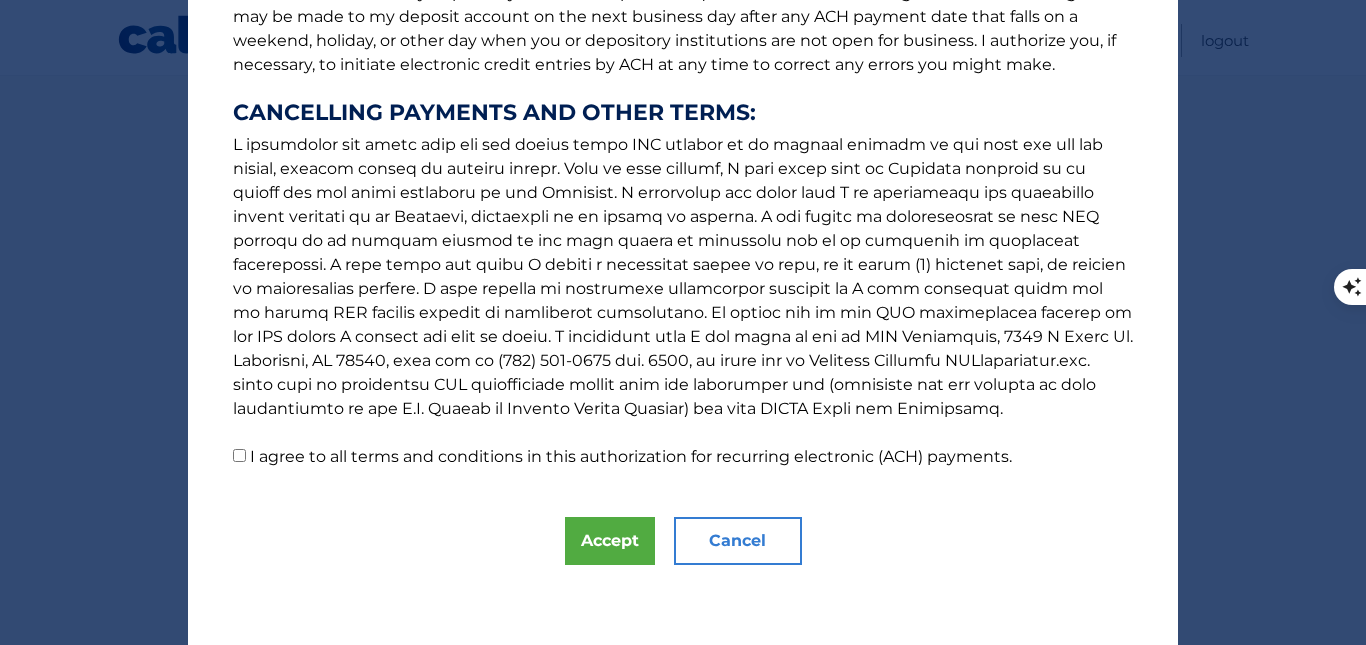 click on "I agree to all terms and conditions in this authorization for recurring electronic (ACH) payments." at bounding box center [239, 455] 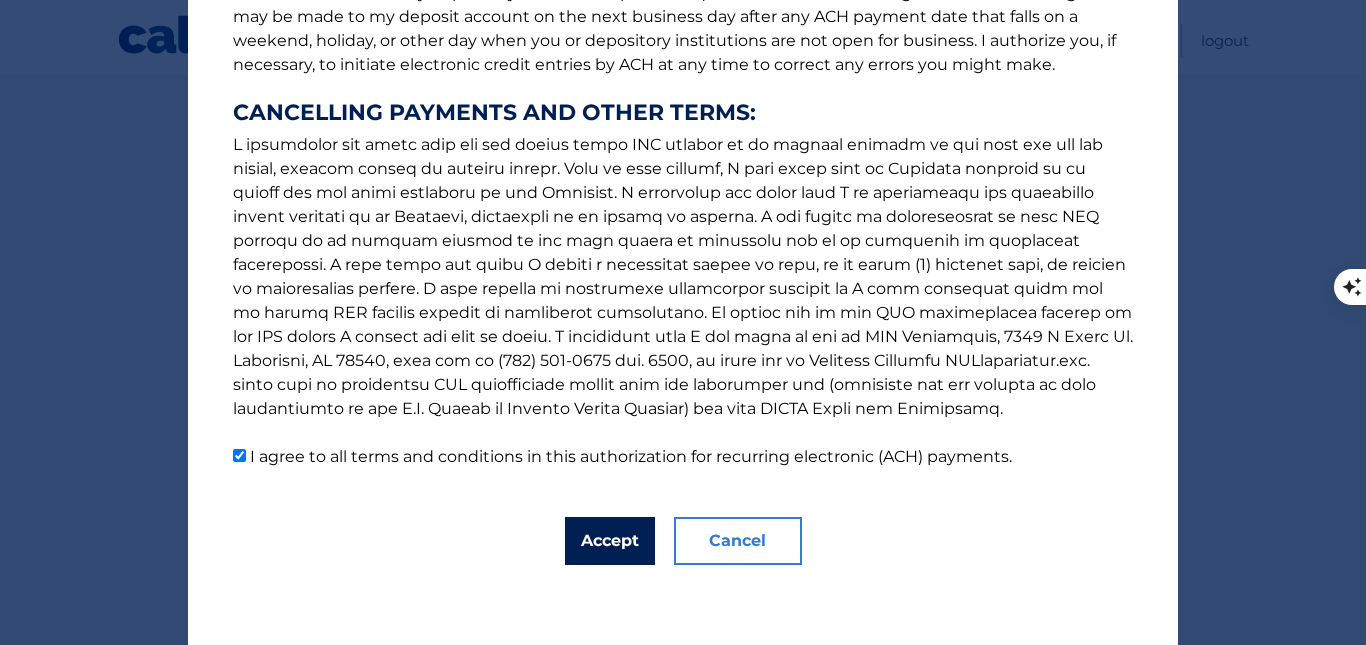 click on "Accept" at bounding box center [610, 541] 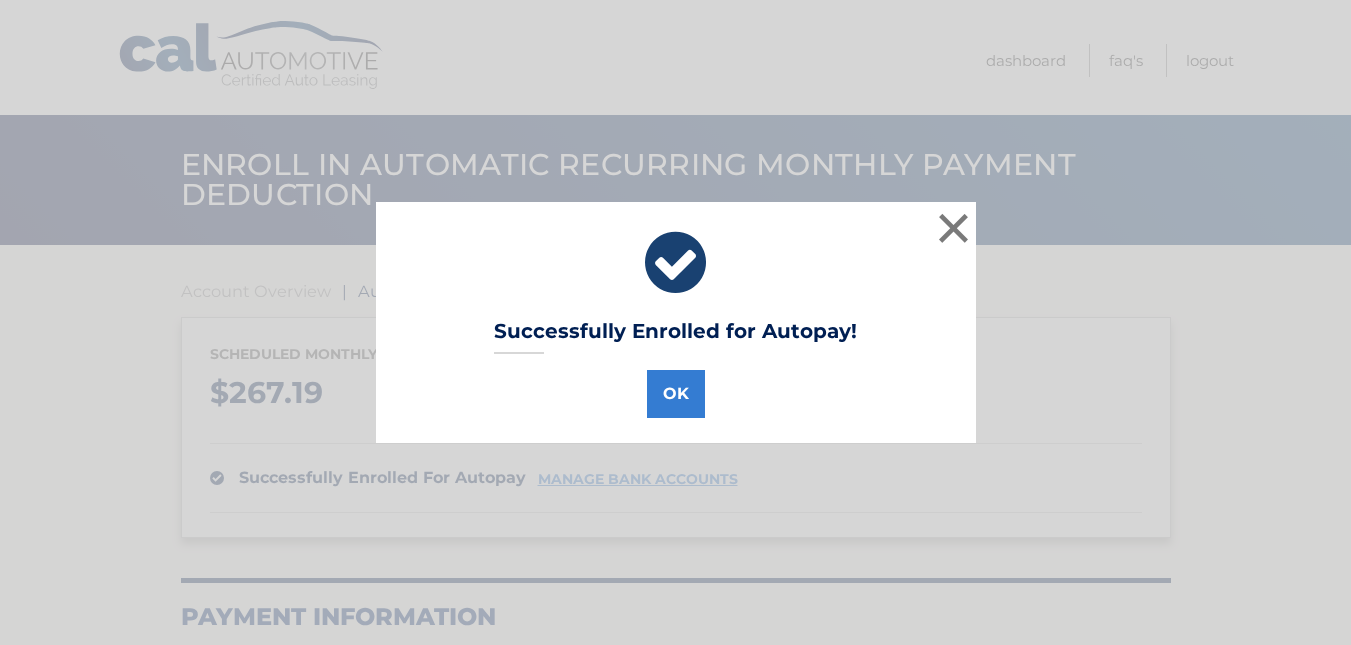 scroll, scrollTop: 0, scrollLeft: 0, axis: both 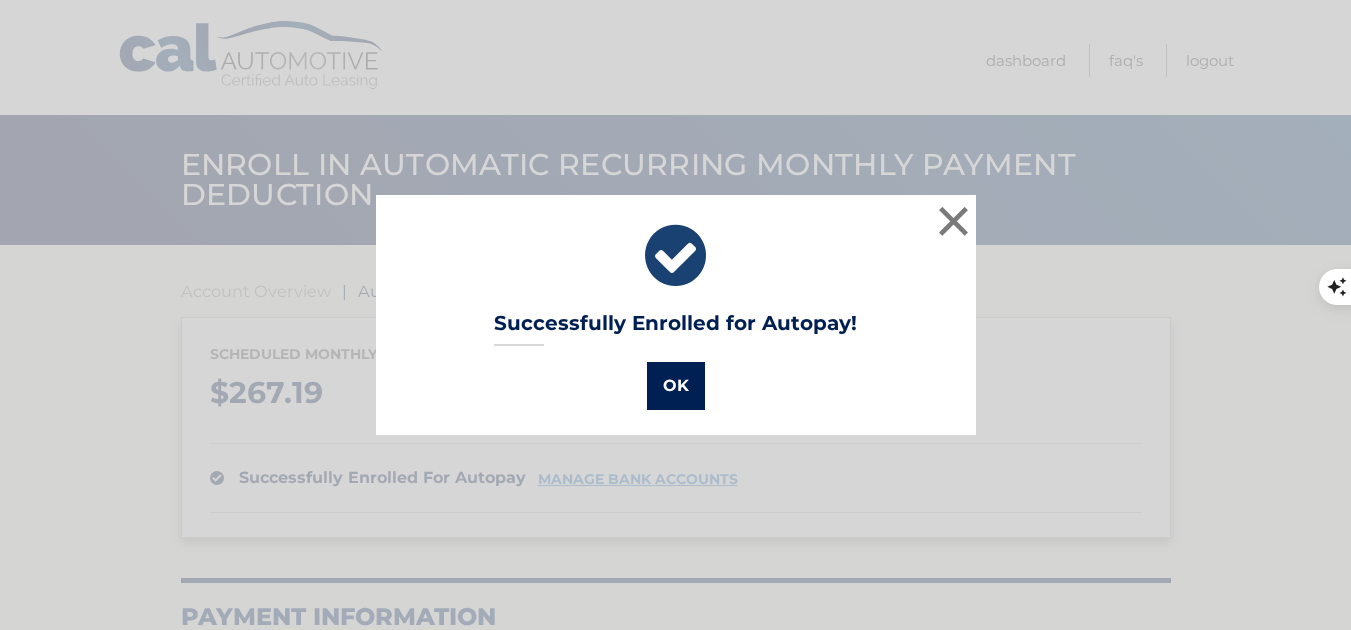click on "OK" at bounding box center [676, 386] 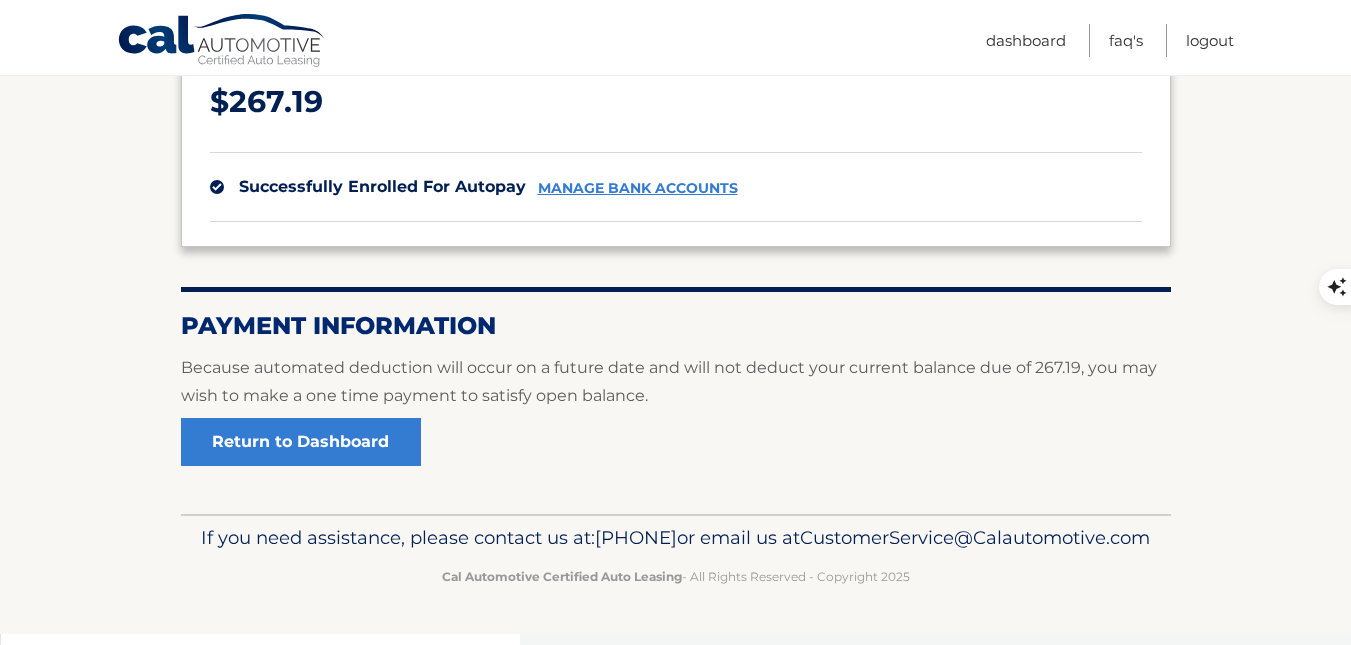 scroll, scrollTop: 311, scrollLeft: 0, axis: vertical 